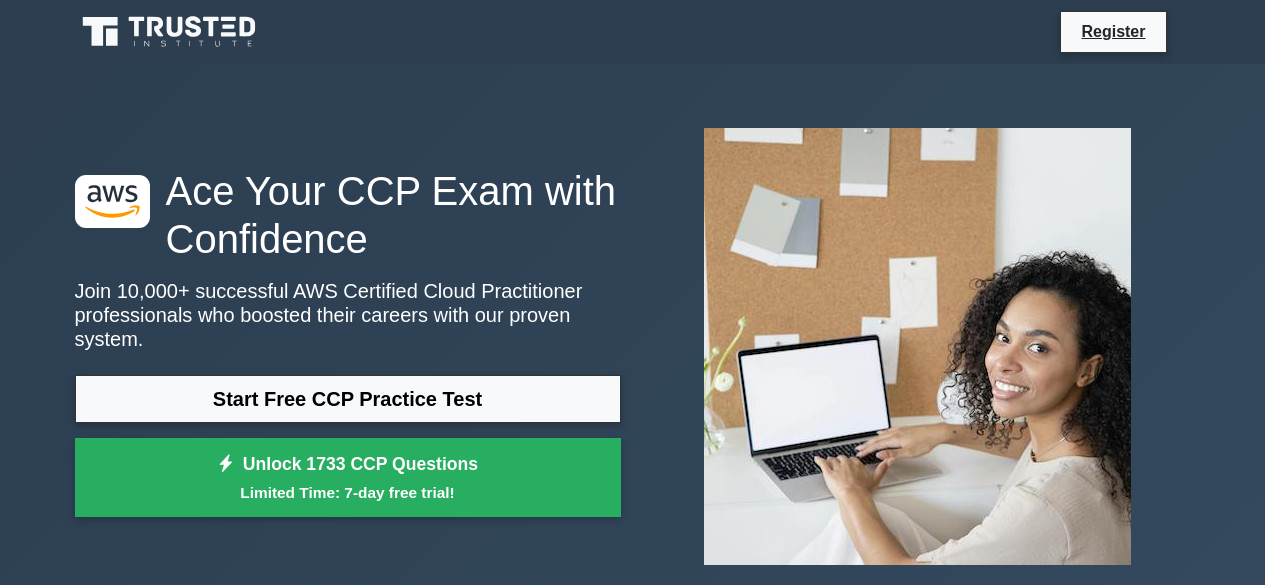 scroll, scrollTop: 0, scrollLeft: 0, axis: both 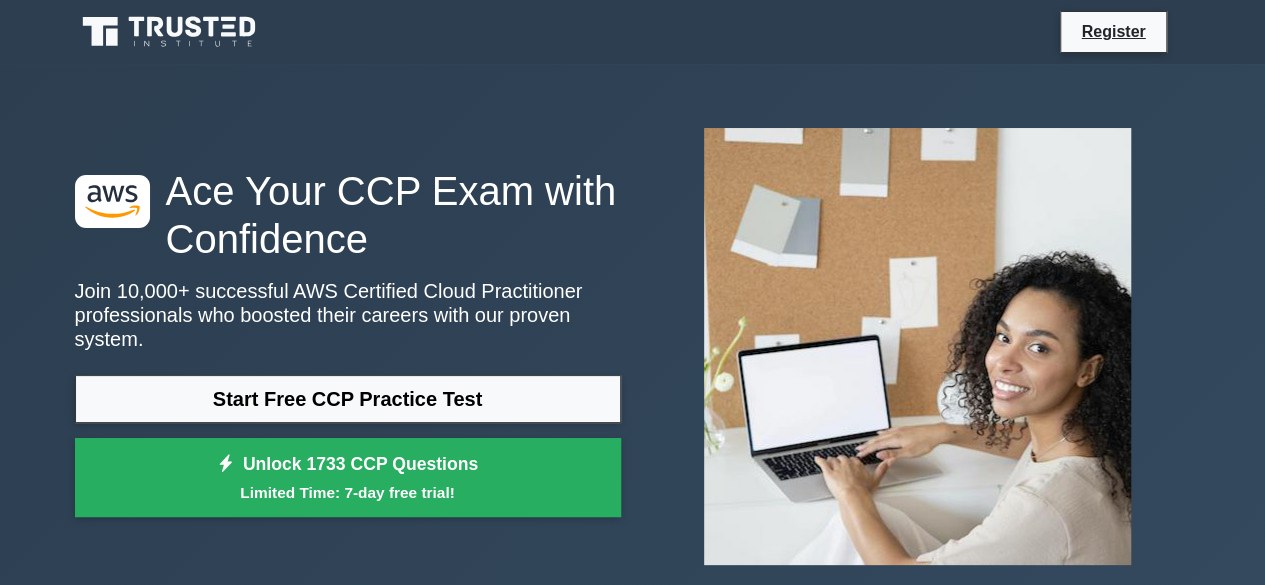 click on "Ace Your CCP Exam with Confidence" at bounding box center (348, 215) 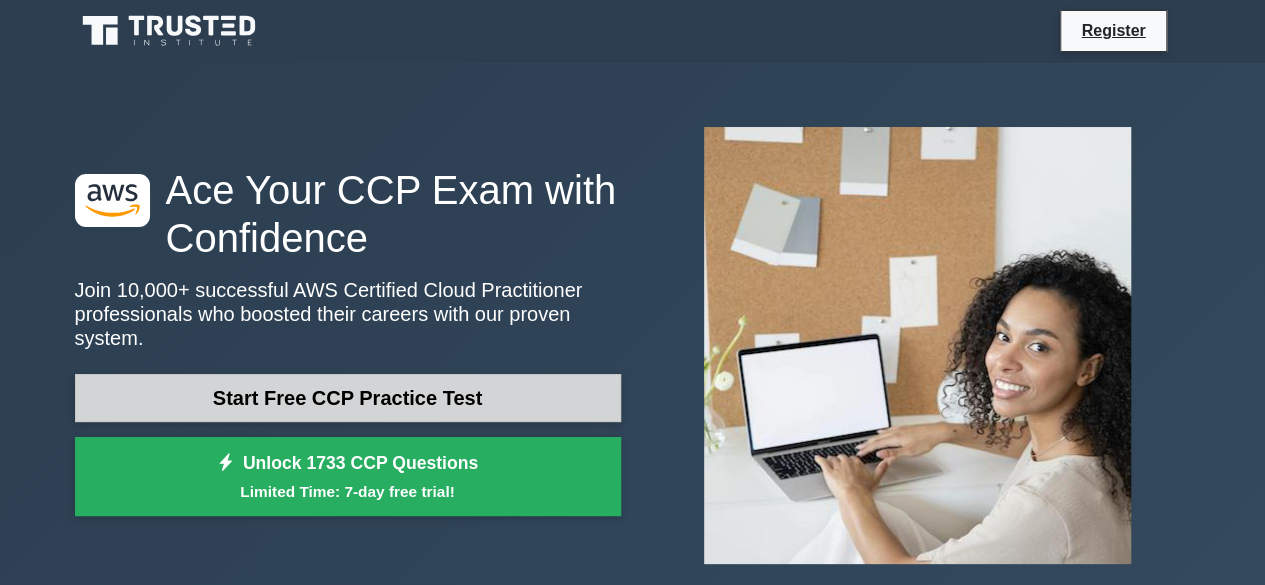 click on "Start Free CCP Practice Test" at bounding box center (348, 398) 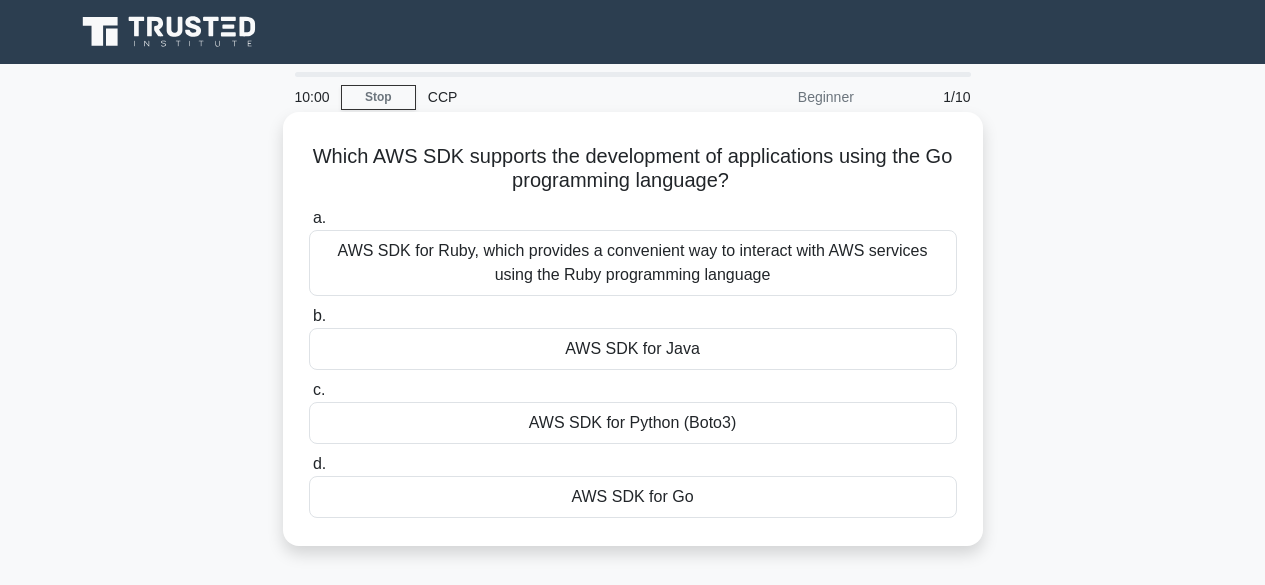 scroll, scrollTop: 0, scrollLeft: 0, axis: both 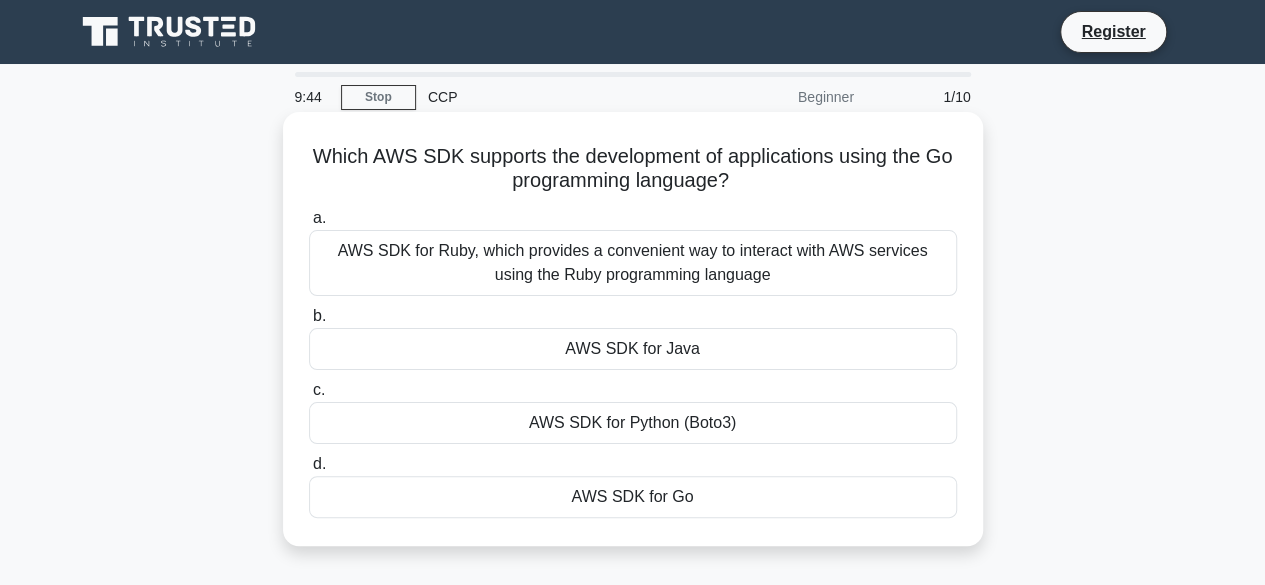 click on "AWS SDK for Go" at bounding box center [633, 497] 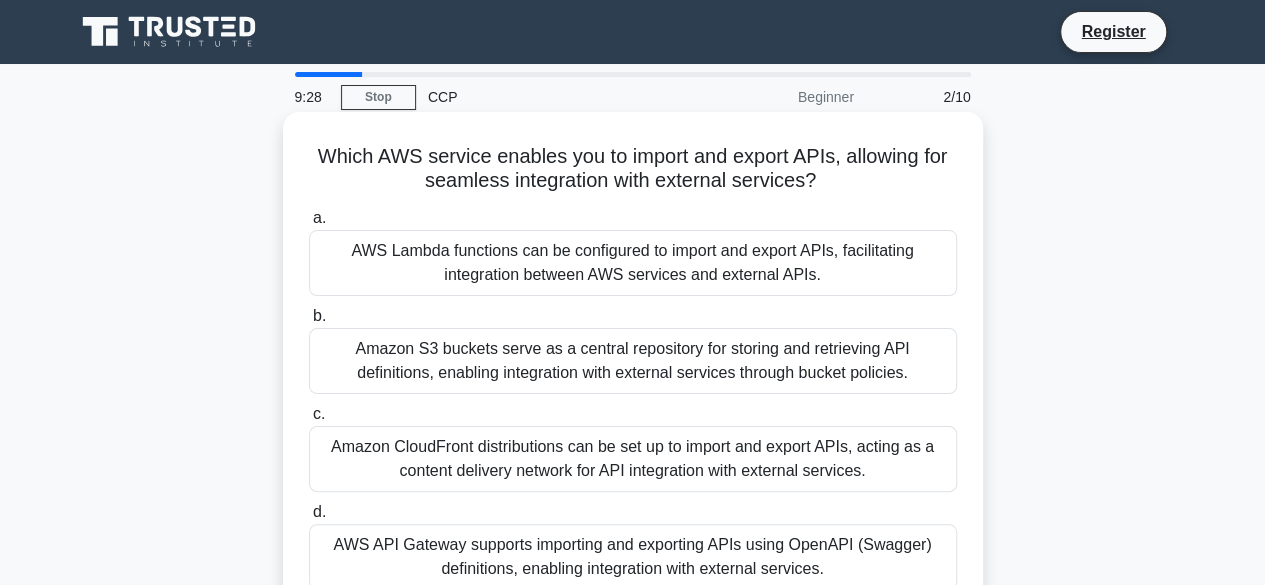 click on "AWS API Gateway supports importing and exporting APIs using OpenAPI (Swagger) definitions, enabling integration with external services." at bounding box center [633, 557] 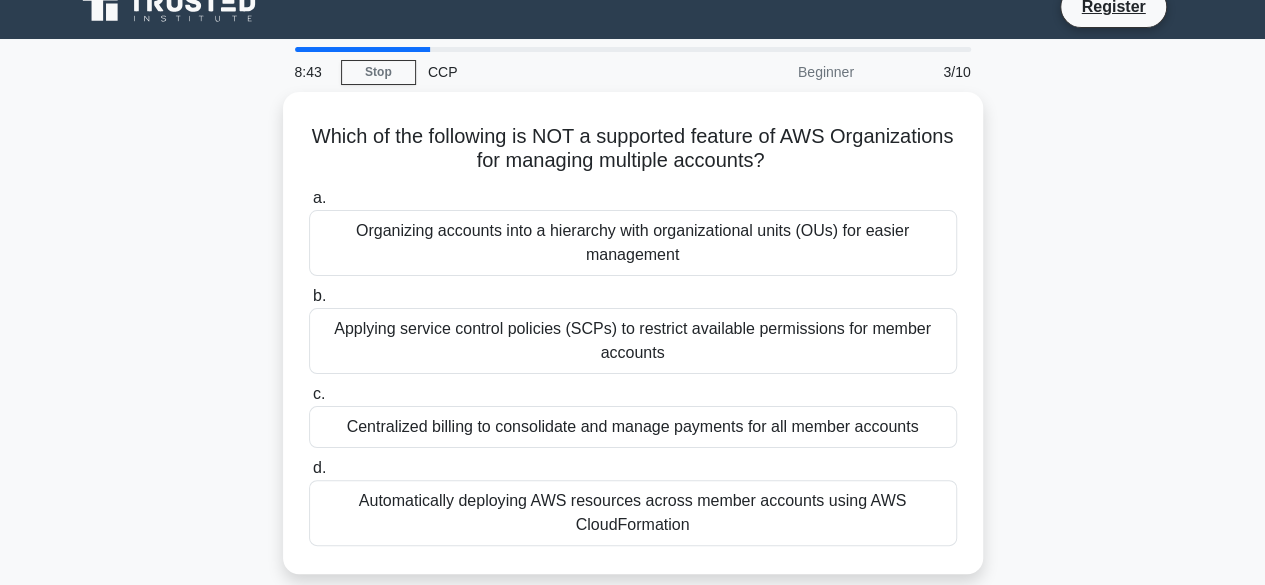 scroll, scrollTop: 26, scrollLeft: 0, axis: vertical 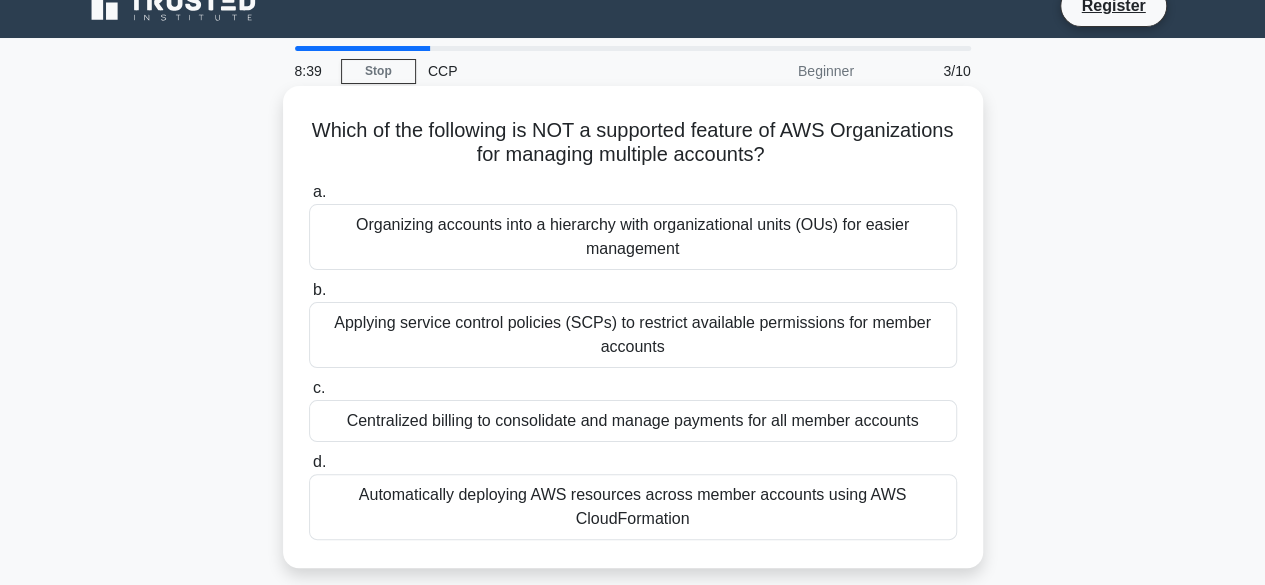 click on "Organizing accounts into a hierarchy with organizational units (OUs) for easier management" at bounding box center [633, 237] 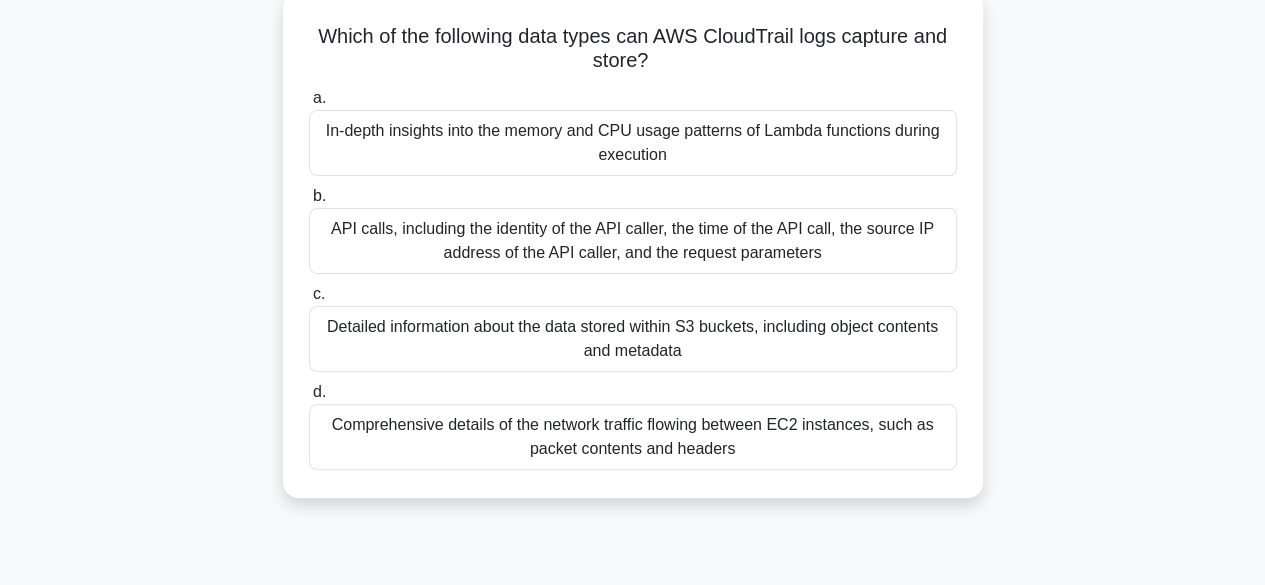 scroll, scrollTop: 128, scrollLeft: 0, axis: vertical 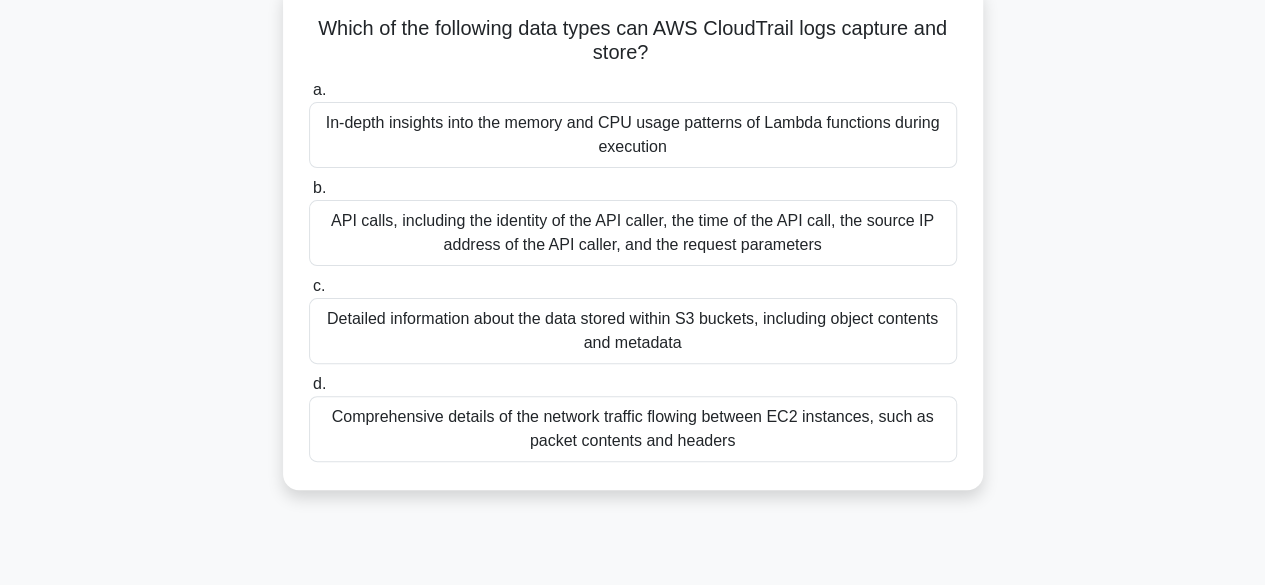 click on "Detailed information about the data stored within S3 buckets, including object contents and metadata" at bounding box center [633, 331] 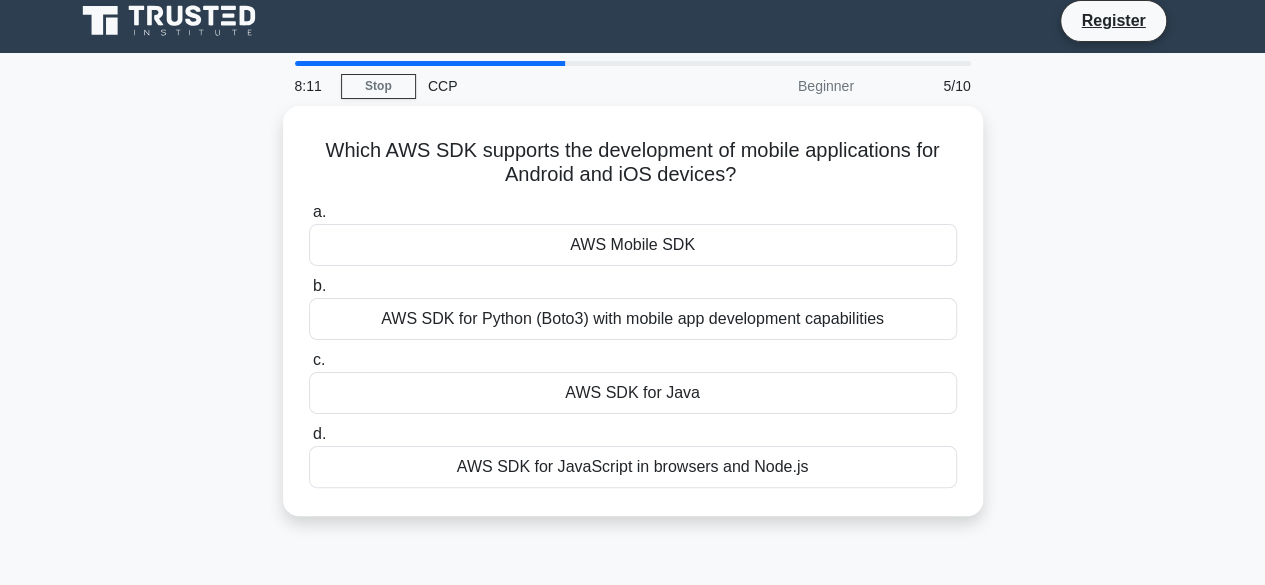 scroll, scrollTop: 0, scrollLeft: 0, axis: both 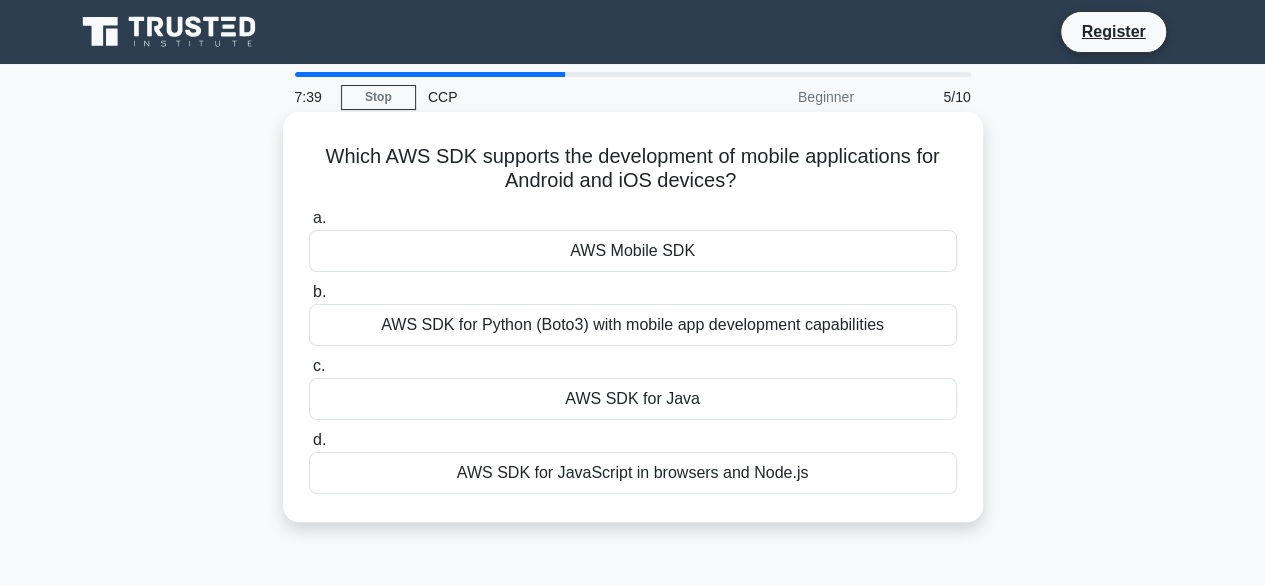 click on "AWS SDK for JavaScript in browsers and Node.js" at bounding box center [633, 473] 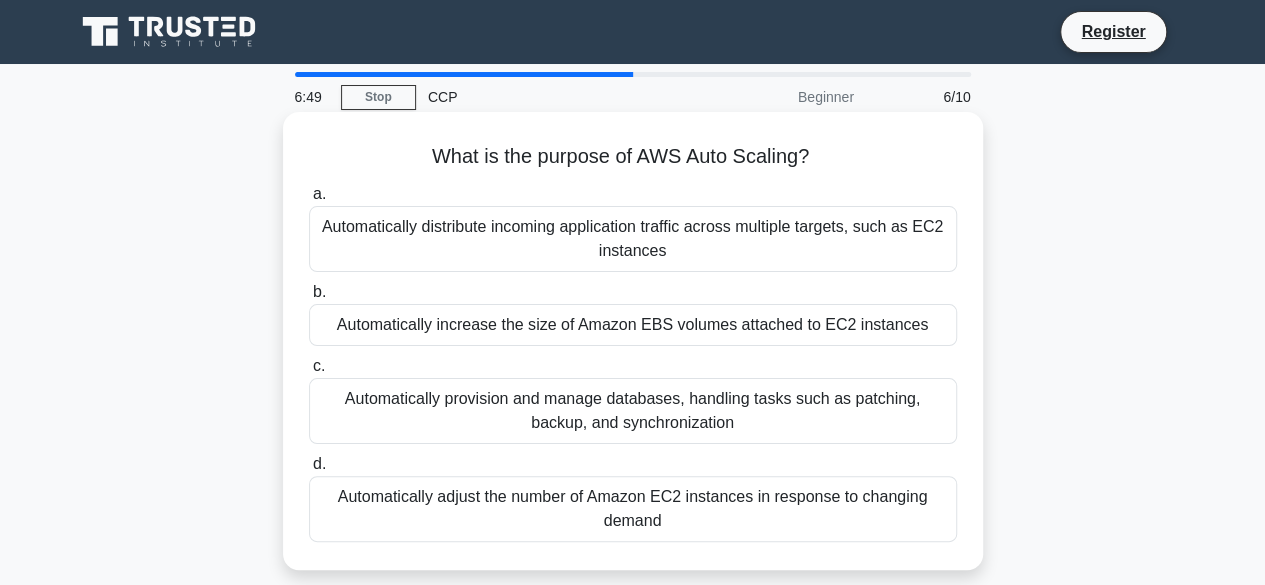 click on "Automatically distribute incoming application traffic across multiple targets, such as EC2 instances" at bounding box center (633, 239) 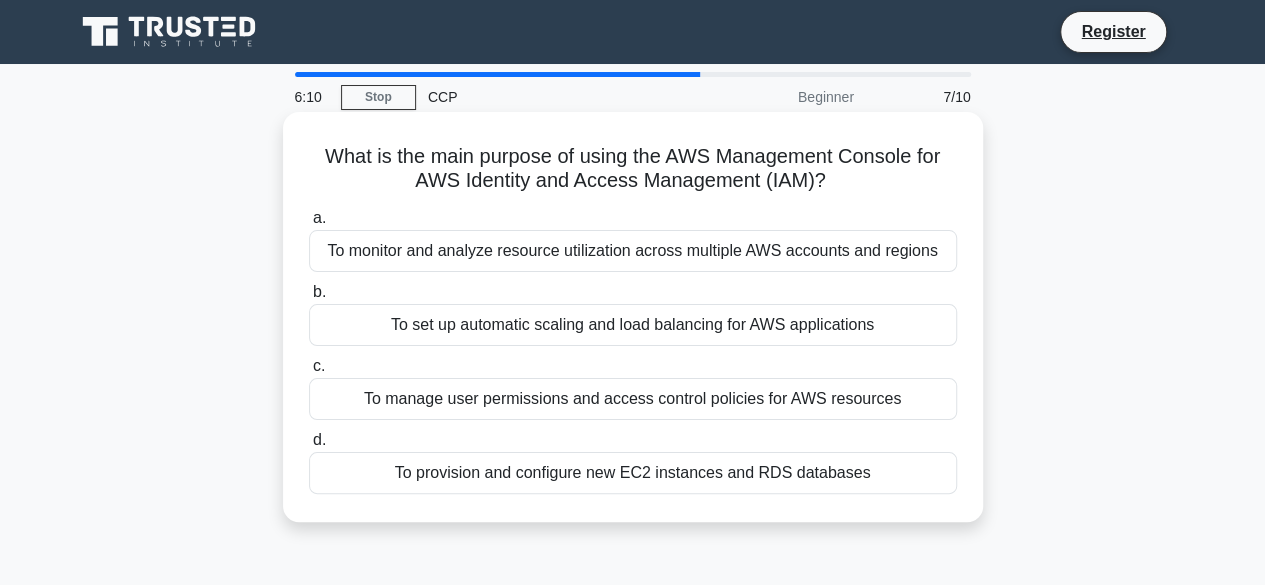 click on "To manage user permissions and access control policies for AWS resources" at bounding box center [633, 399] 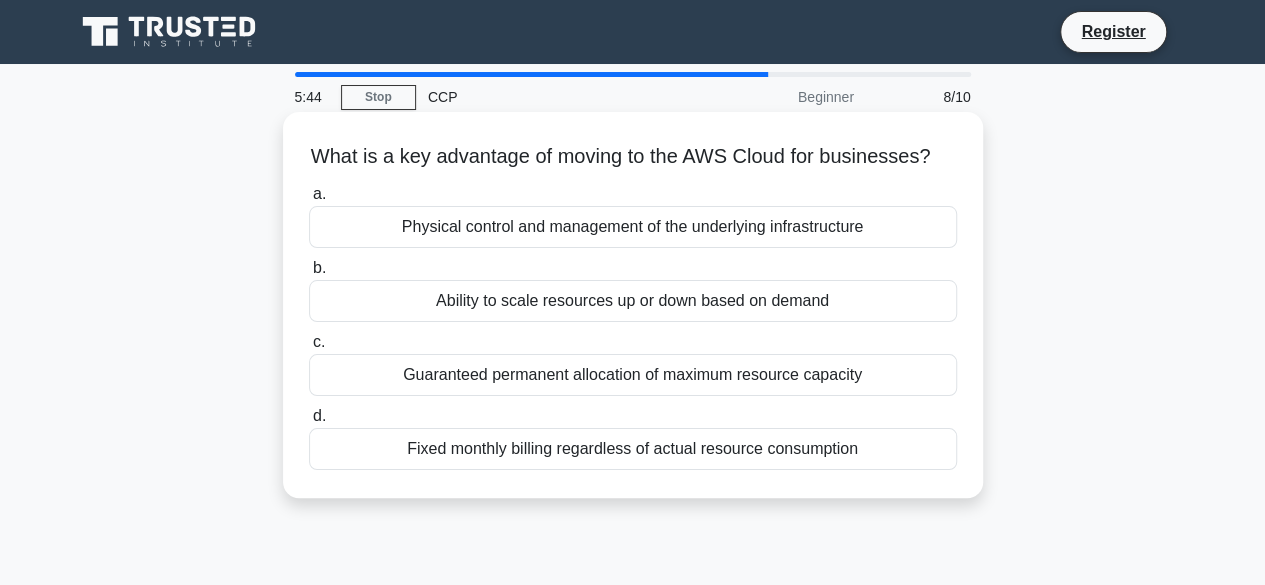 click on "Physical control and management of the underlying infrastructure" at bounding box center (633, 227) 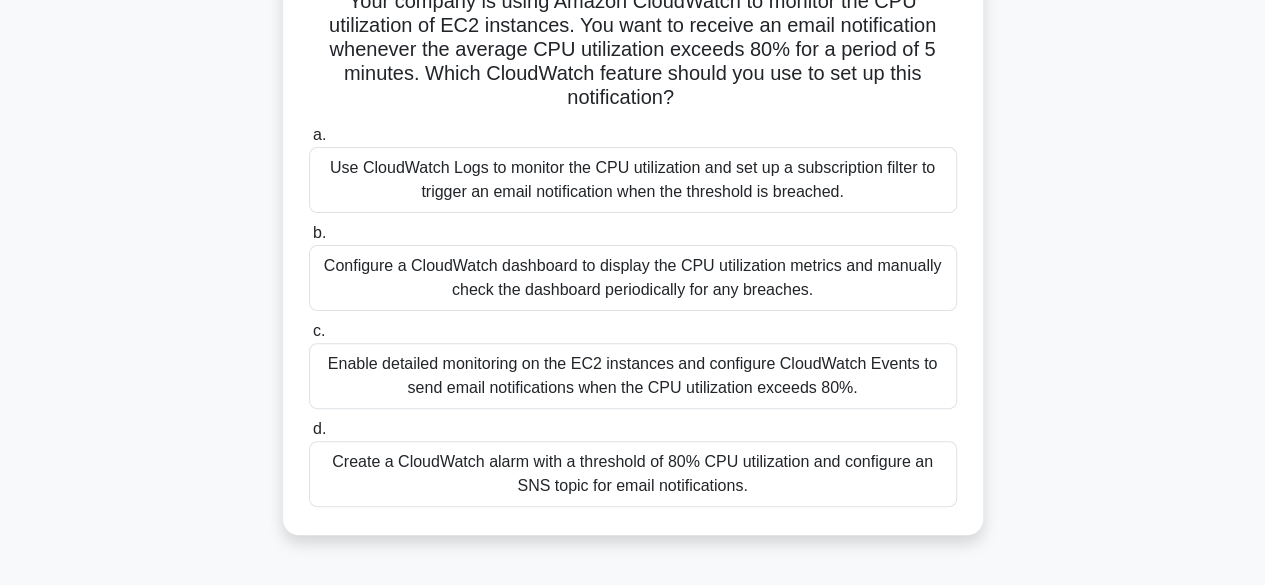 scroll, scrollTop: 164, scrollLeft: 0, axis: vertical 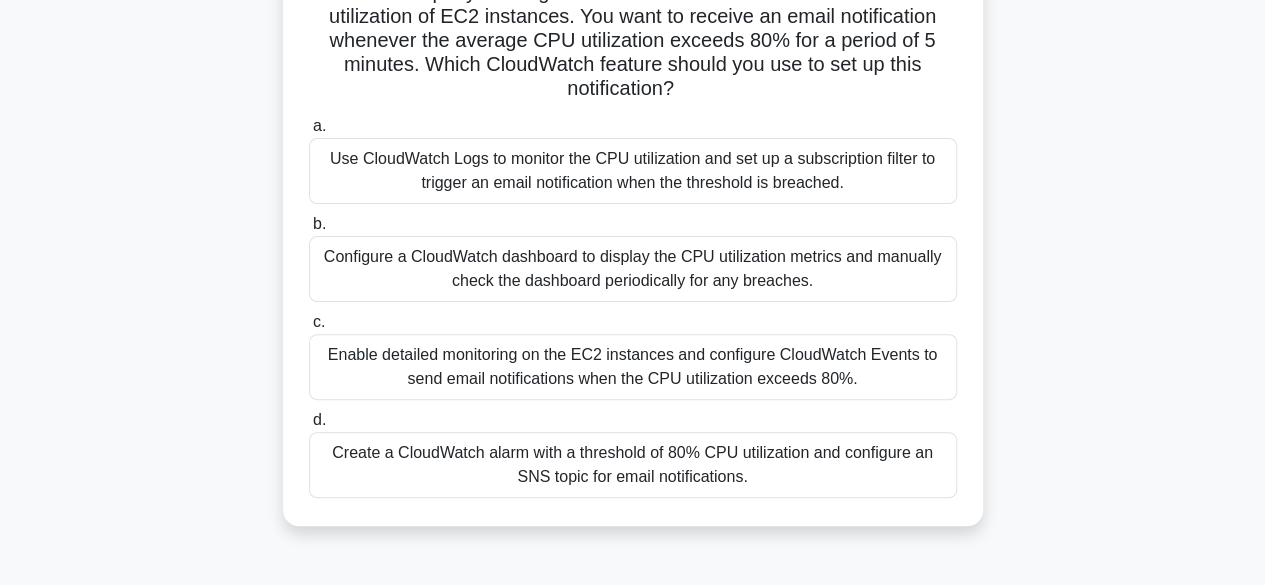 click on "Create a CloudWatch alarm with a threshold of 80% CPU utilization and configure an SNS topic for email notifications." at bounding box center (633, 465) 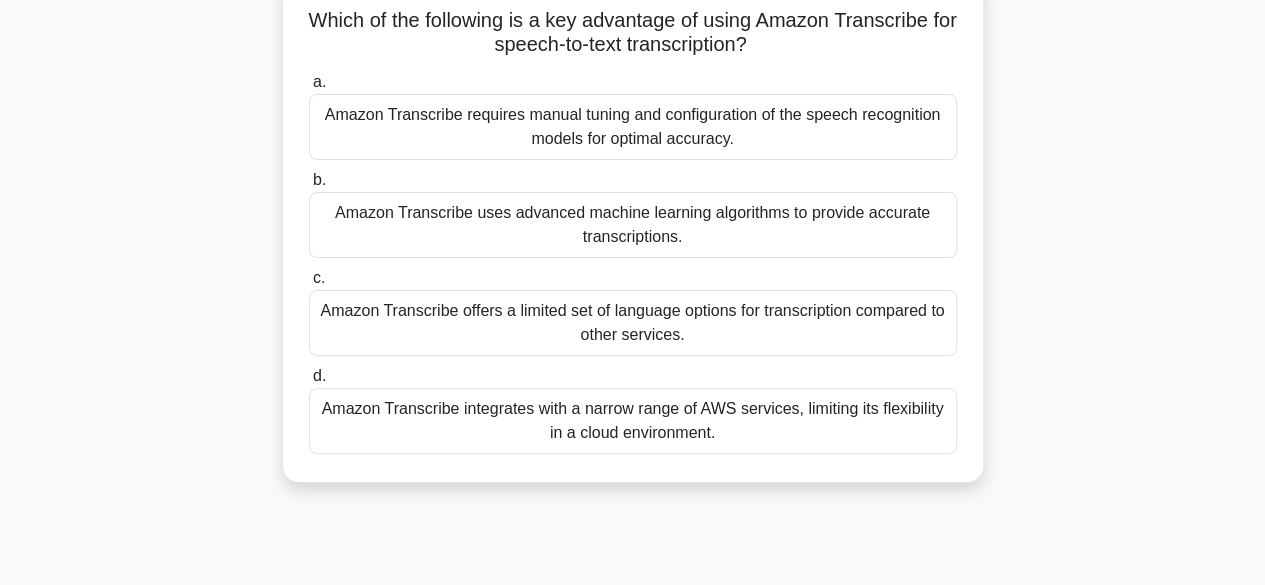 scroll, scrollTop: 143, scrollLeft: 0, axis: vertical 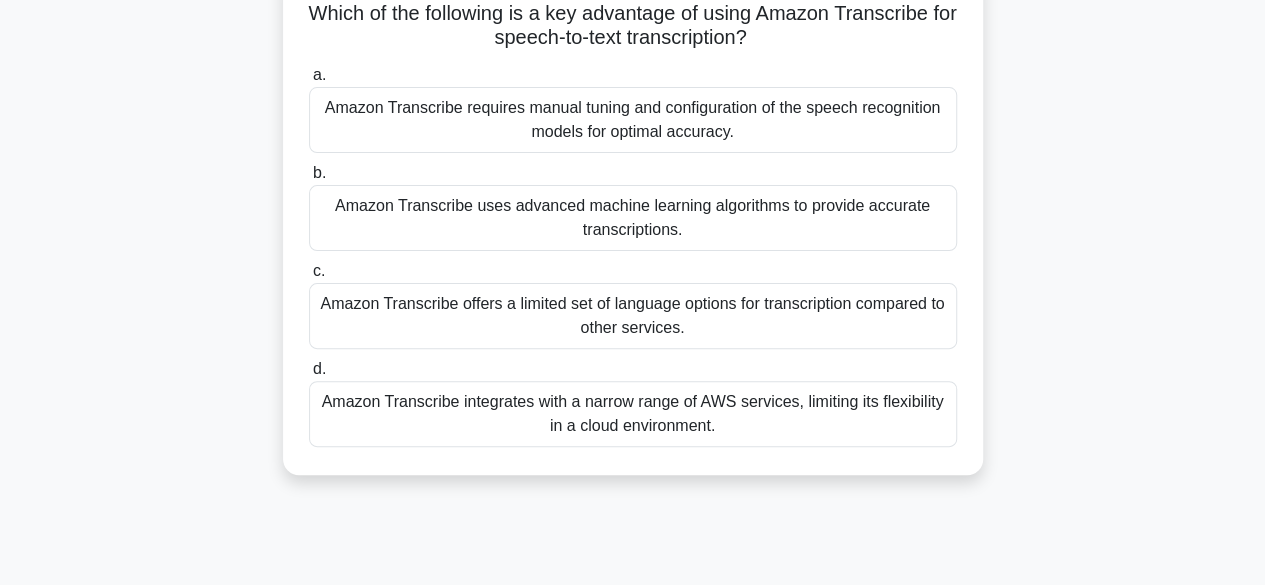 click on "Amazon Transcribe requires manual tuning and configuration of the speech recognition models for optimal accuracy." at bounding box center [633, 120] 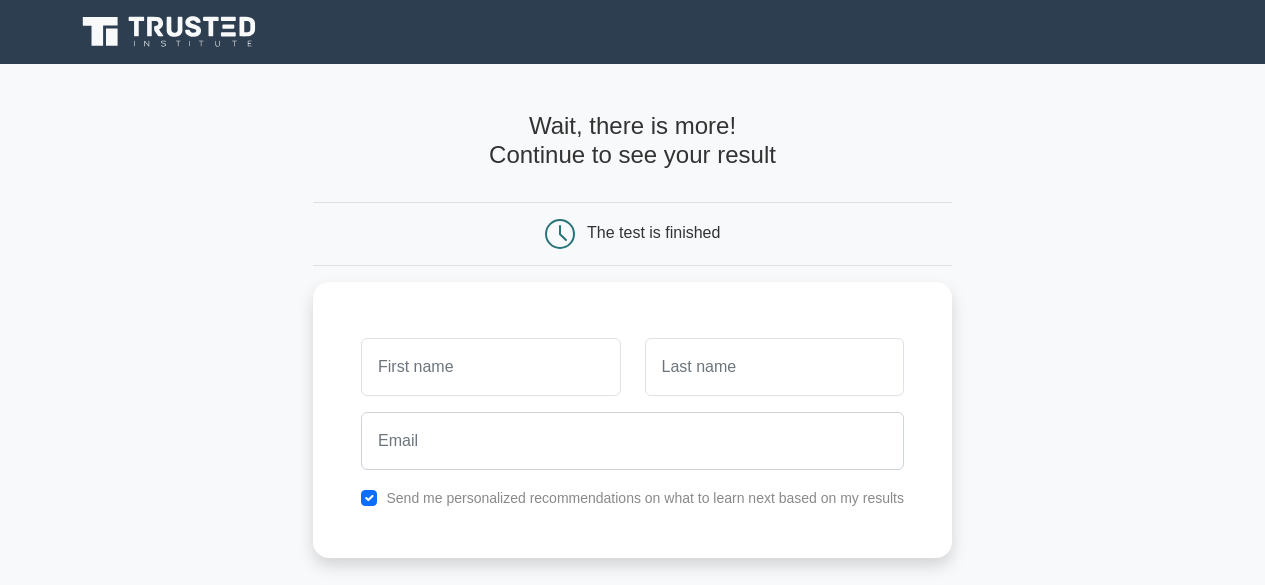 scroll, scrollTop: 0, scrollLeft: 0, axis: both 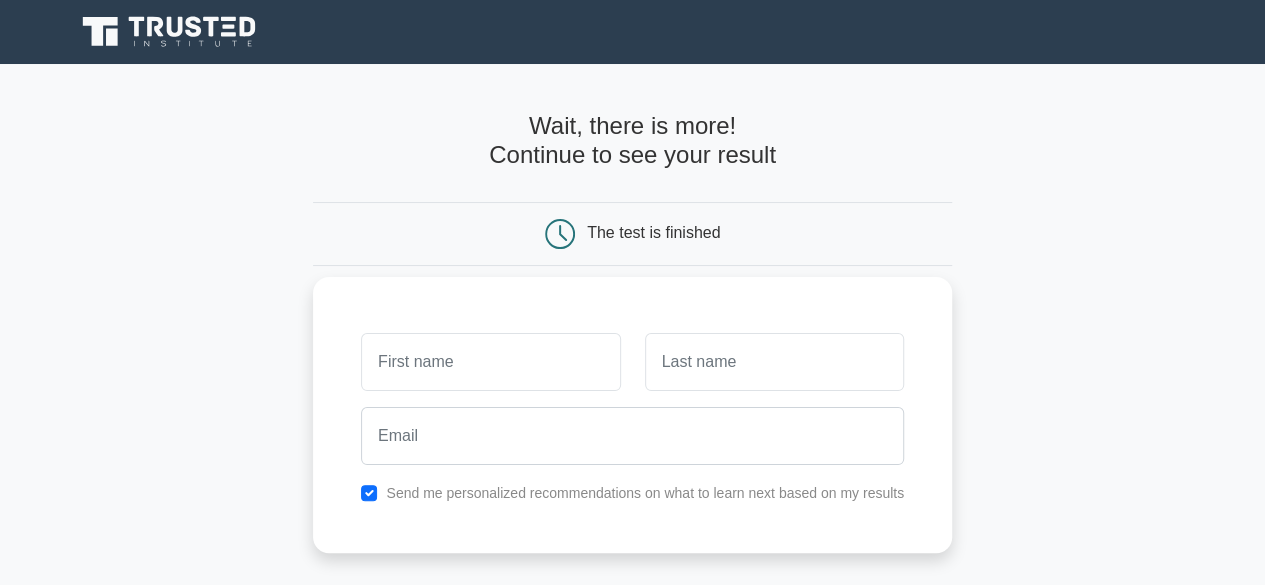 click at bounding box center (490, 362) 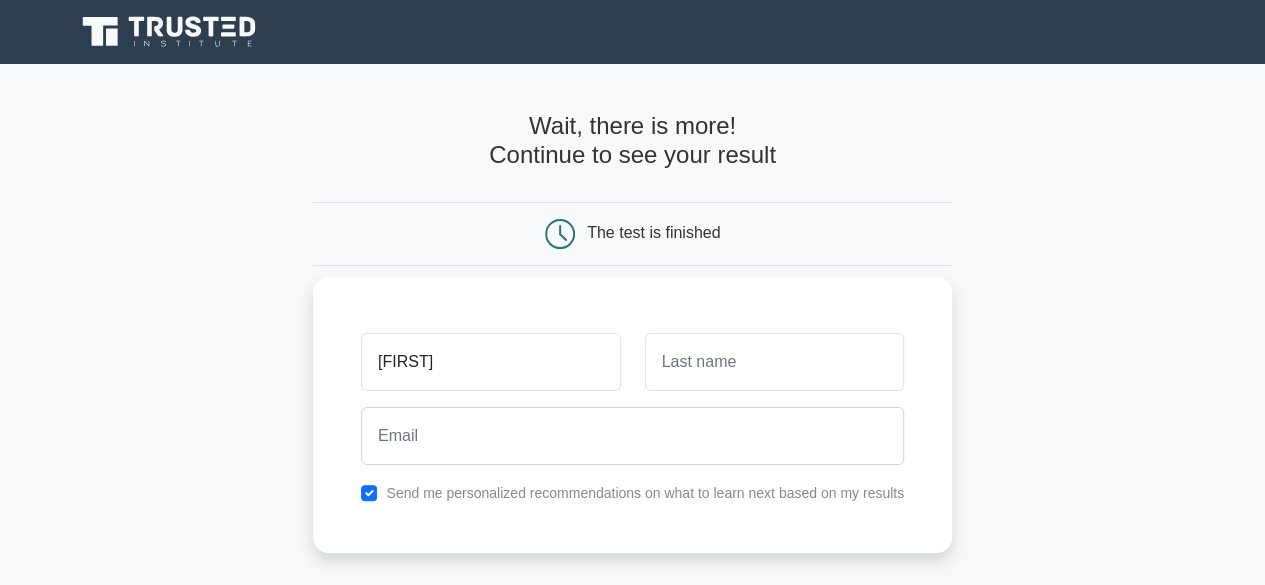 type on "[FIRST]" 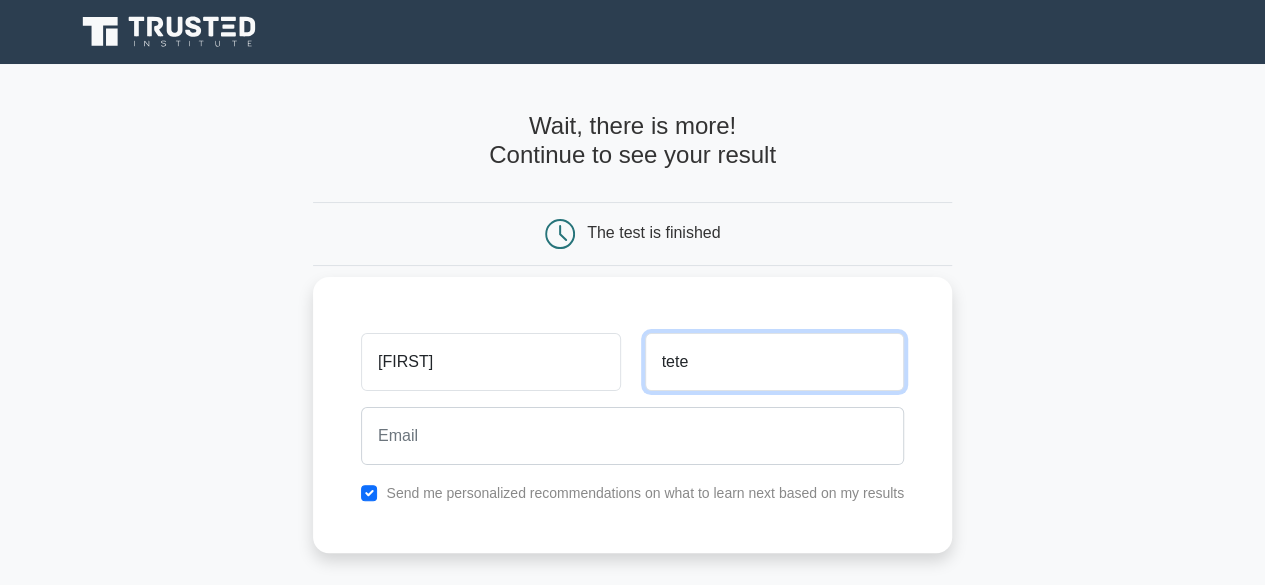 type on "tete" 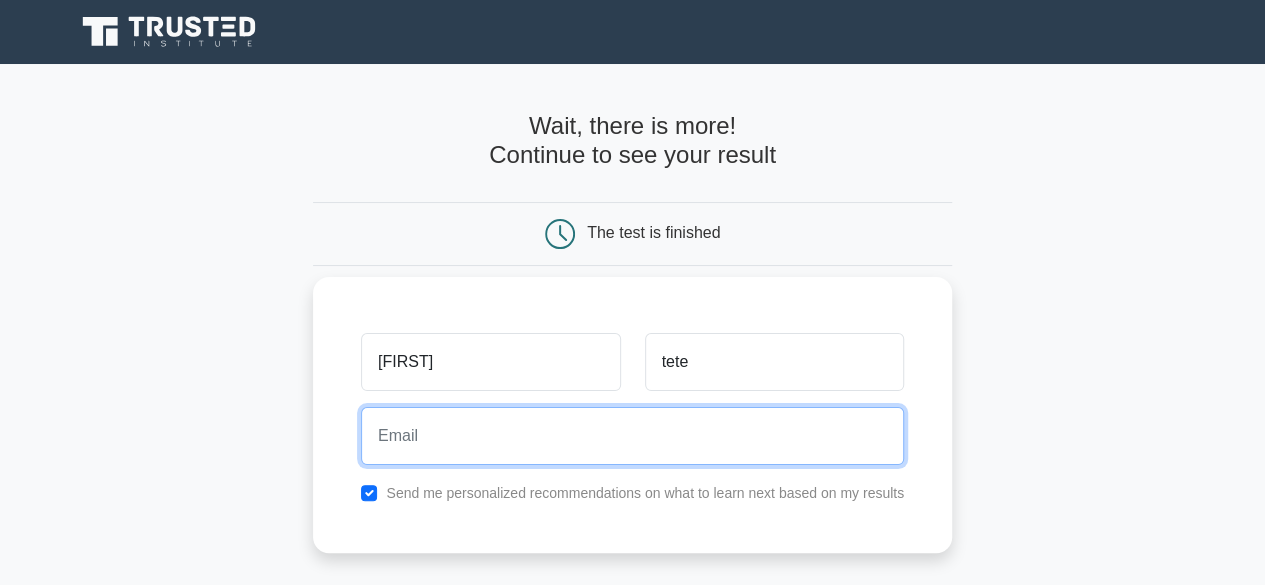 click at bounding box center [632, 436] 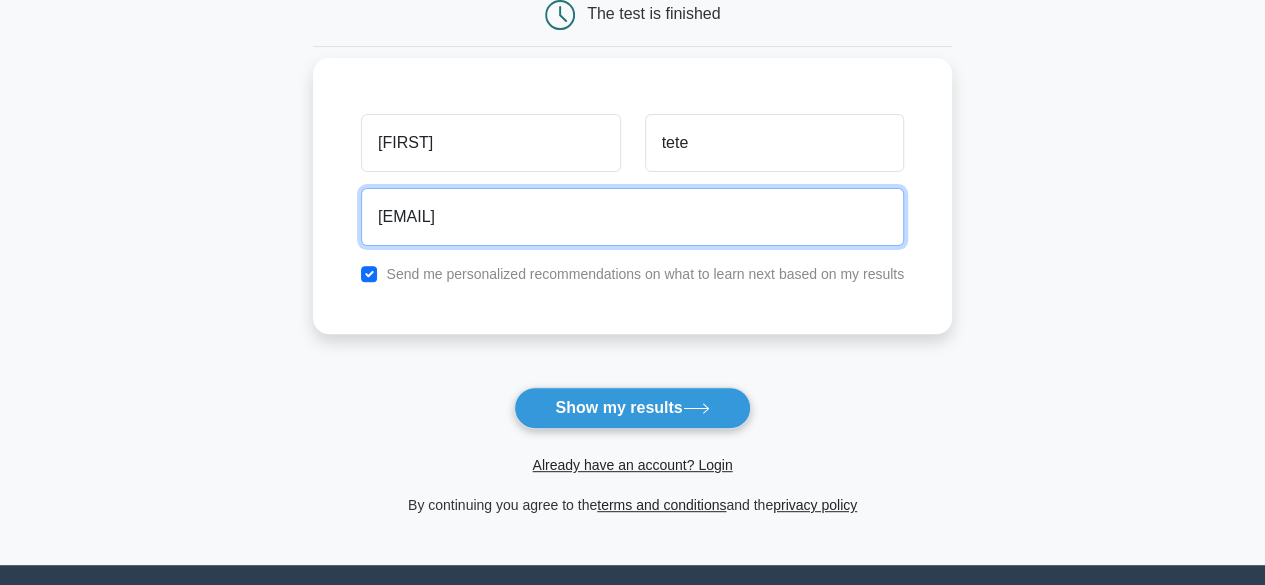scroll, scrollTop: 218, scrollLeft: 0, axis: vertical 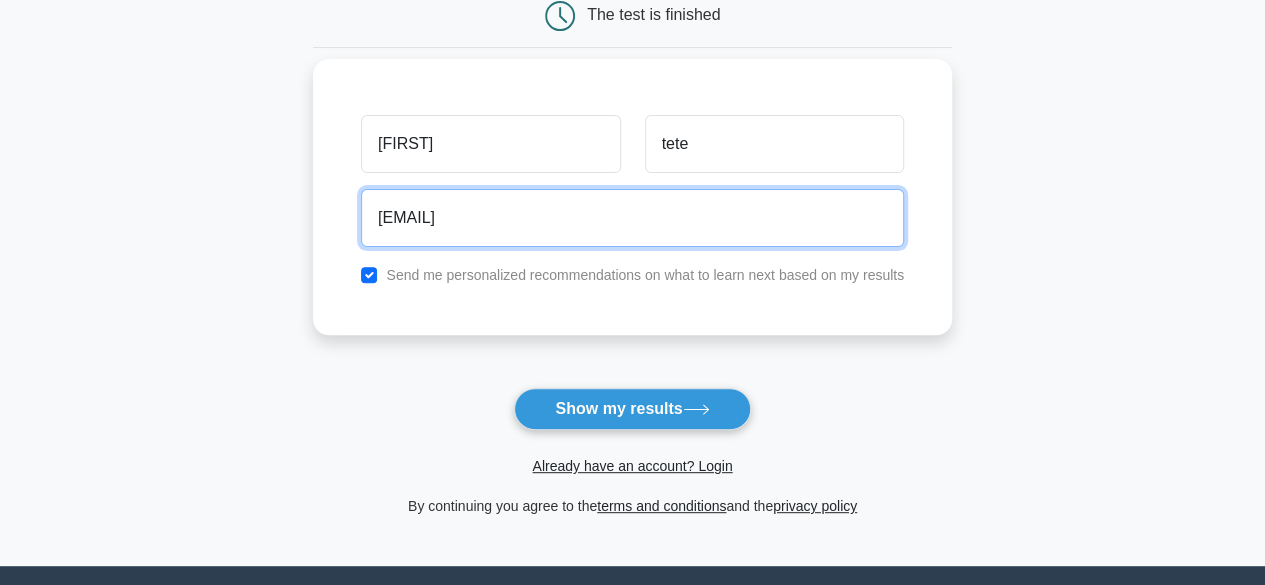 type on "[EMAIL]" 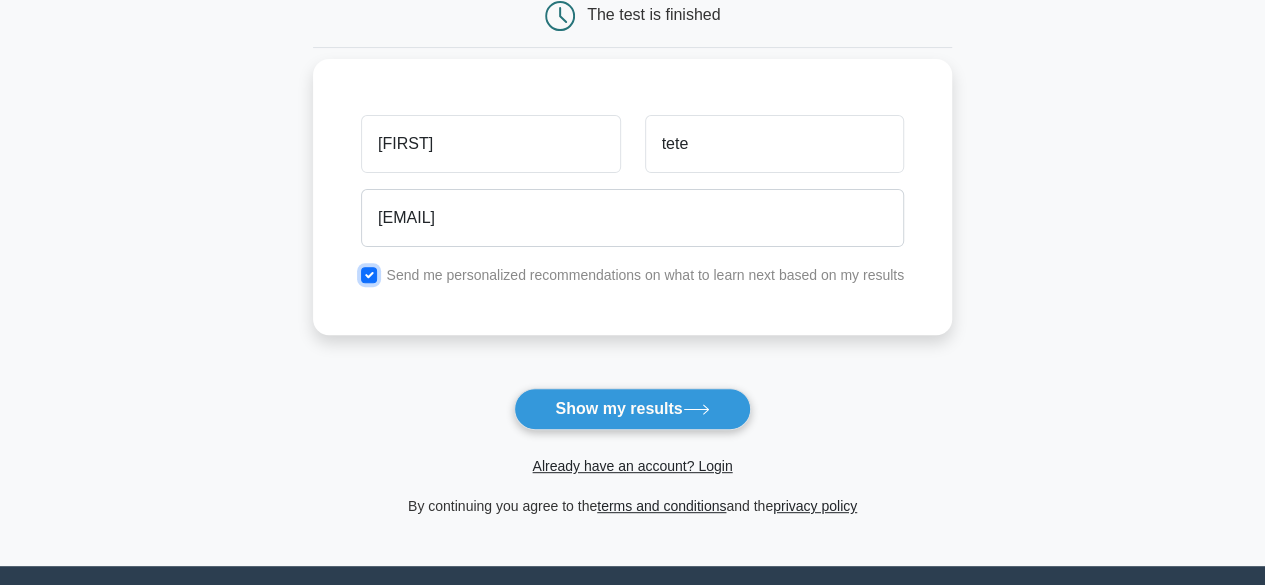 click at bounding box center [369, 275] 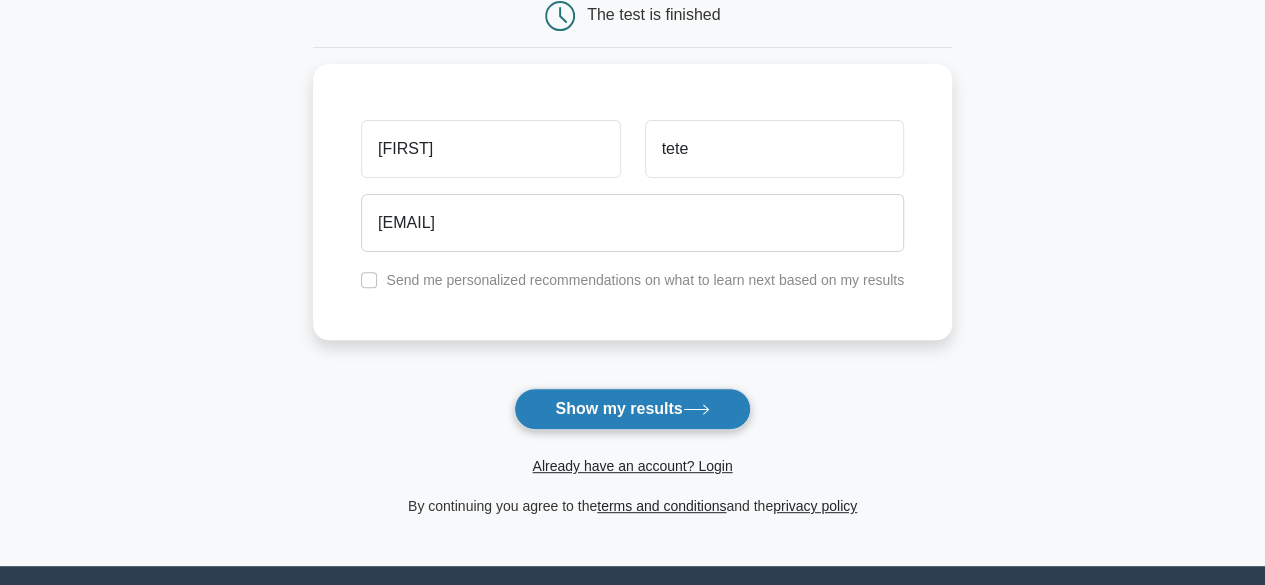 click on "Show my results" at bounding box center [632, 409] 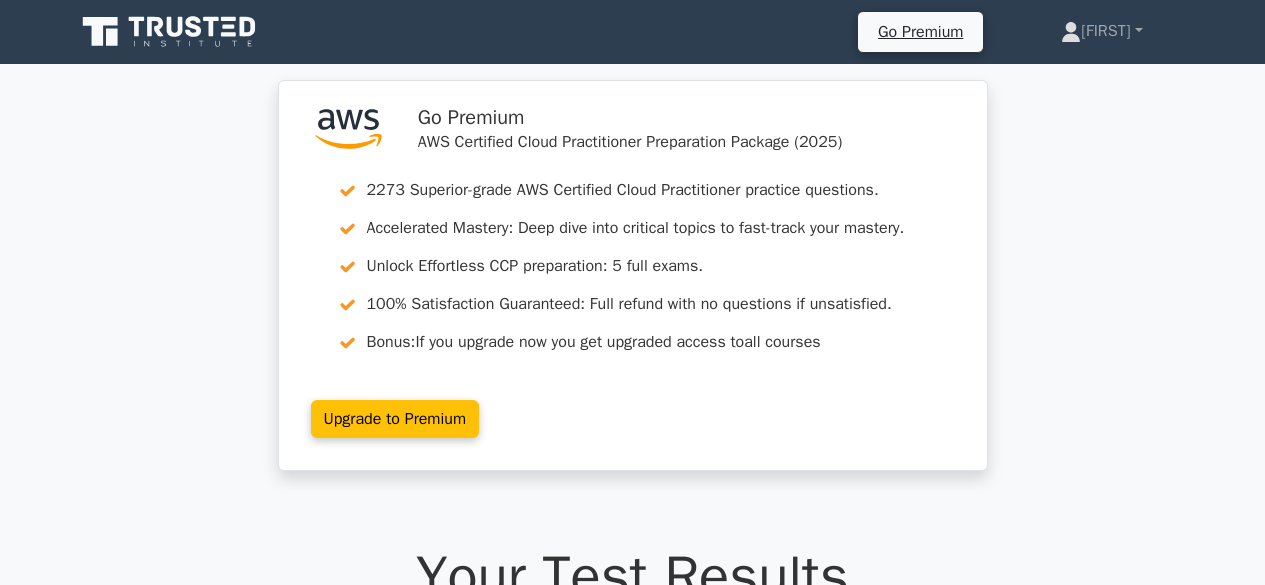 scroll, scrollTop: 0, scrollLeft: 0, axis: both 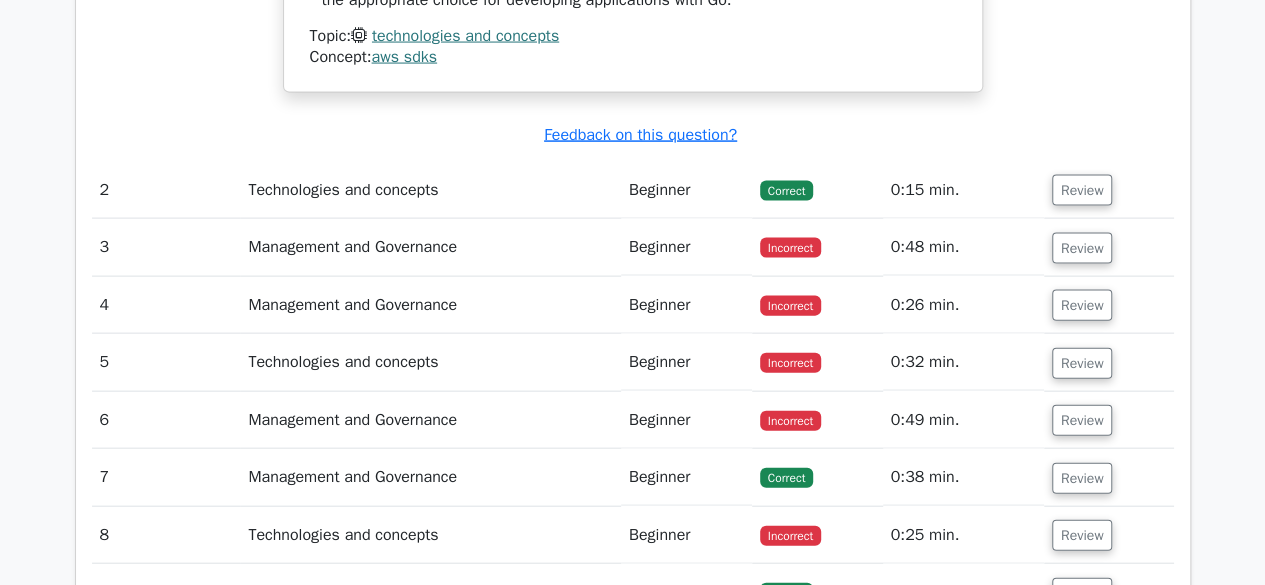 click on "Beginner" at bounding box center (686, 247) 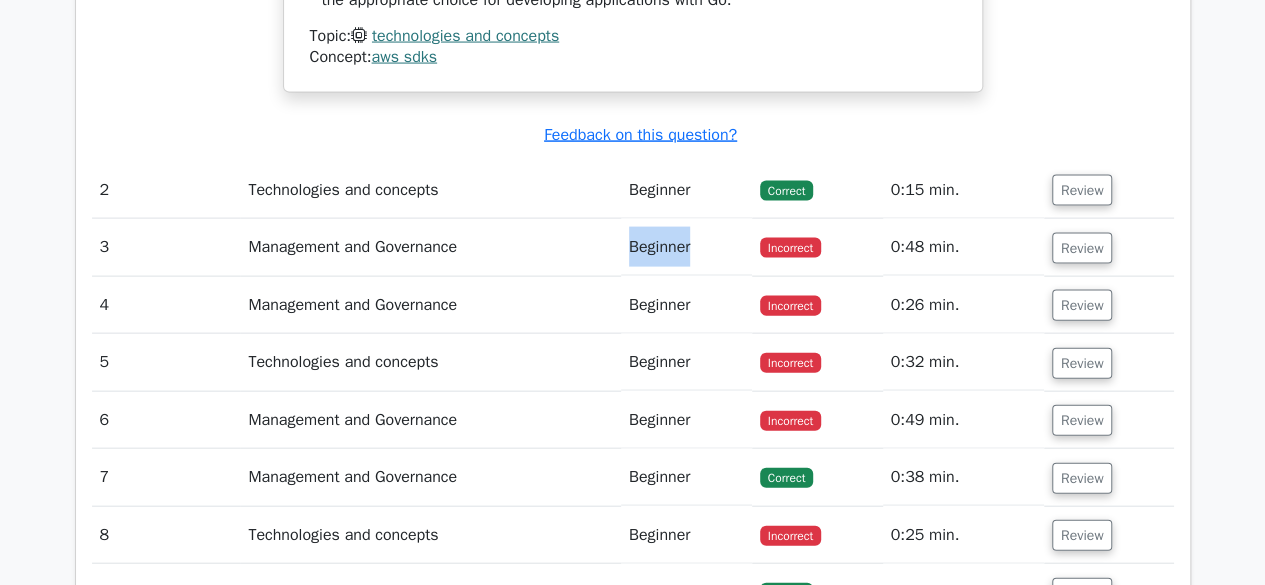 click on "Beginner" at bounding box center (686, 247) 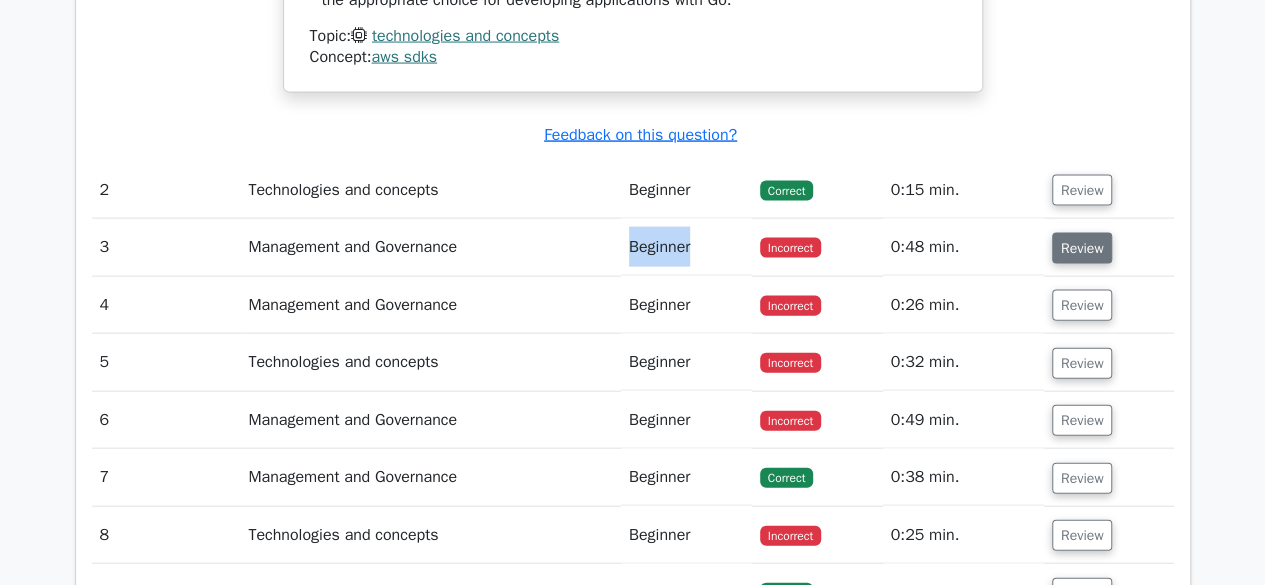 click on "Review" at bounding box center [1082, 248] 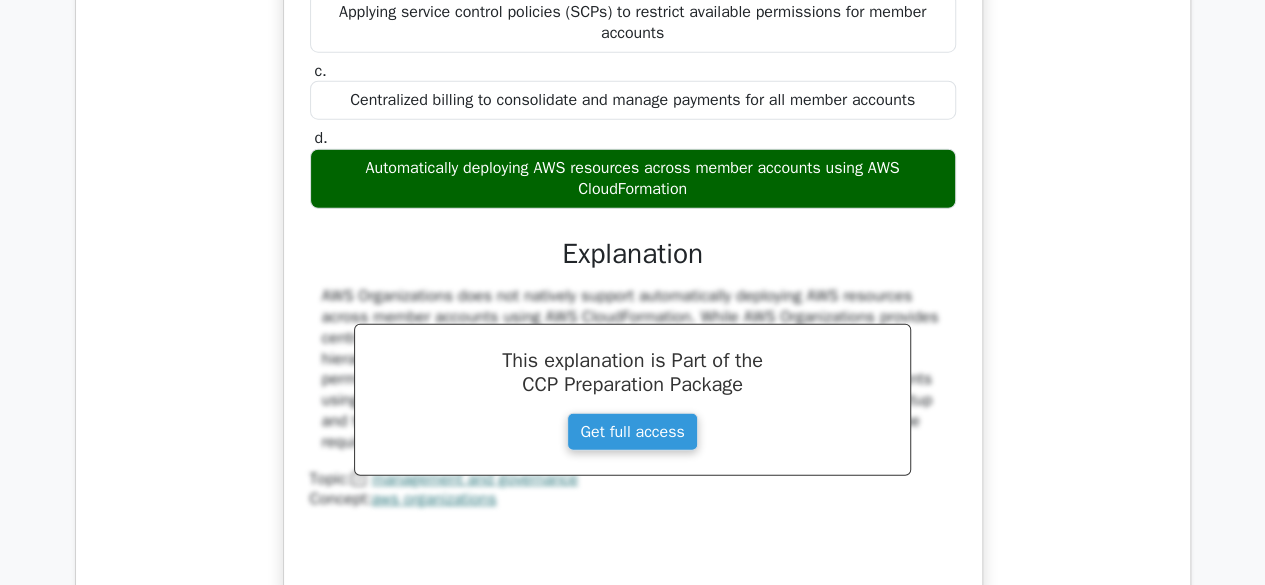 scroll, scrollTop: 2545, scrollLeft: 0, axis: vertical 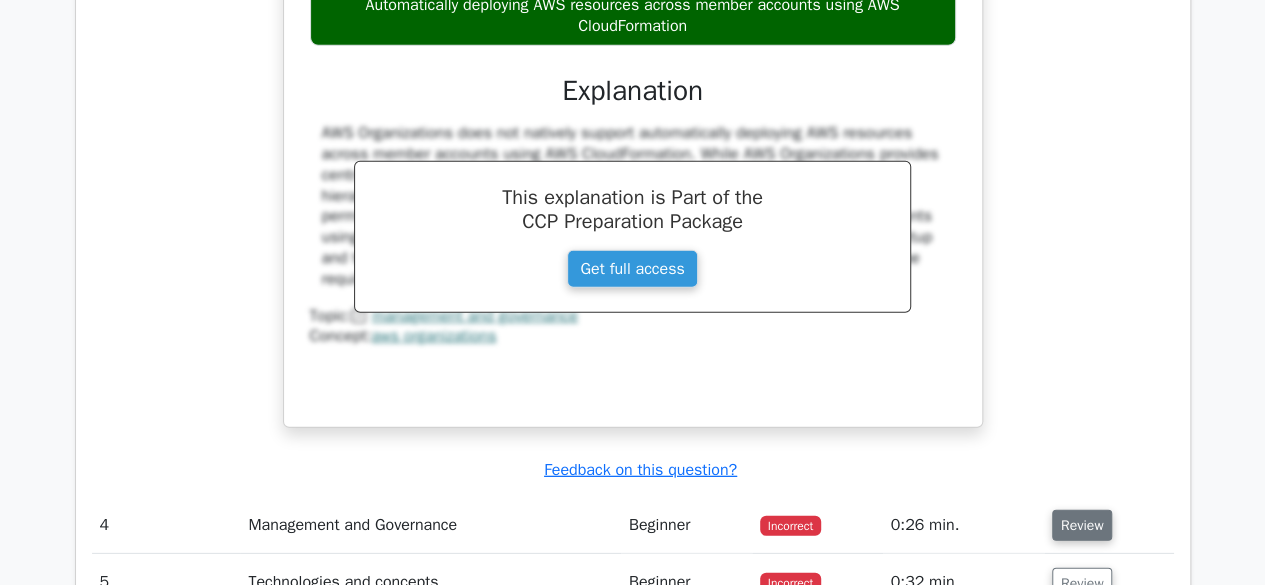 click on "Review" at bounding box center [1082, 525] 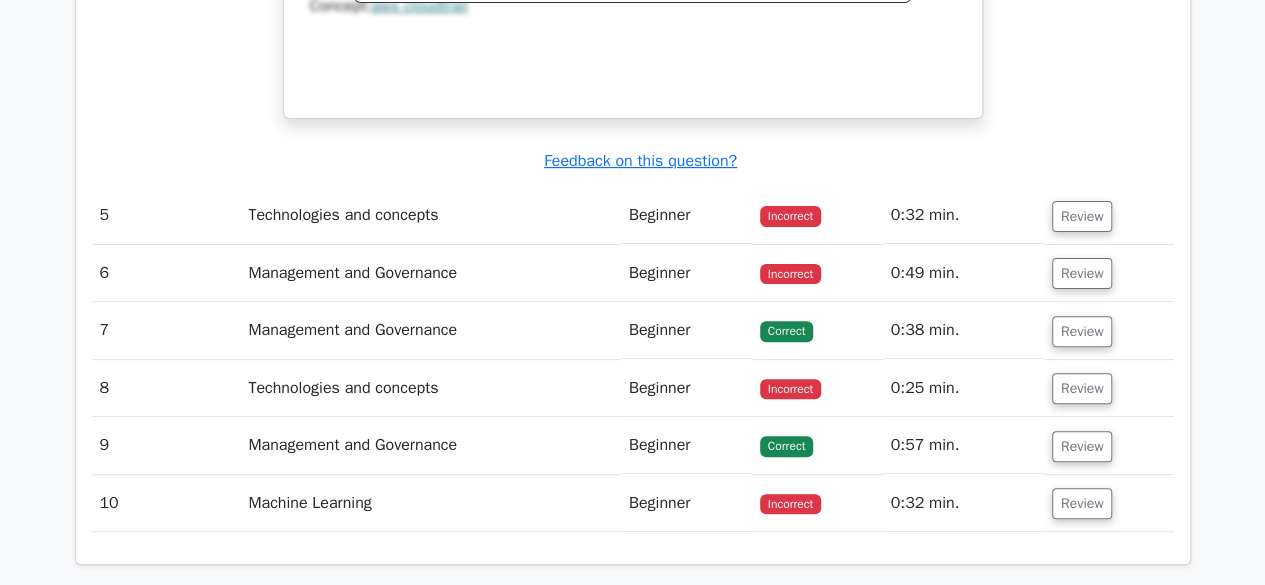 scroll, scrollTop: 3973, scrollLeft: 0, axis: vertical 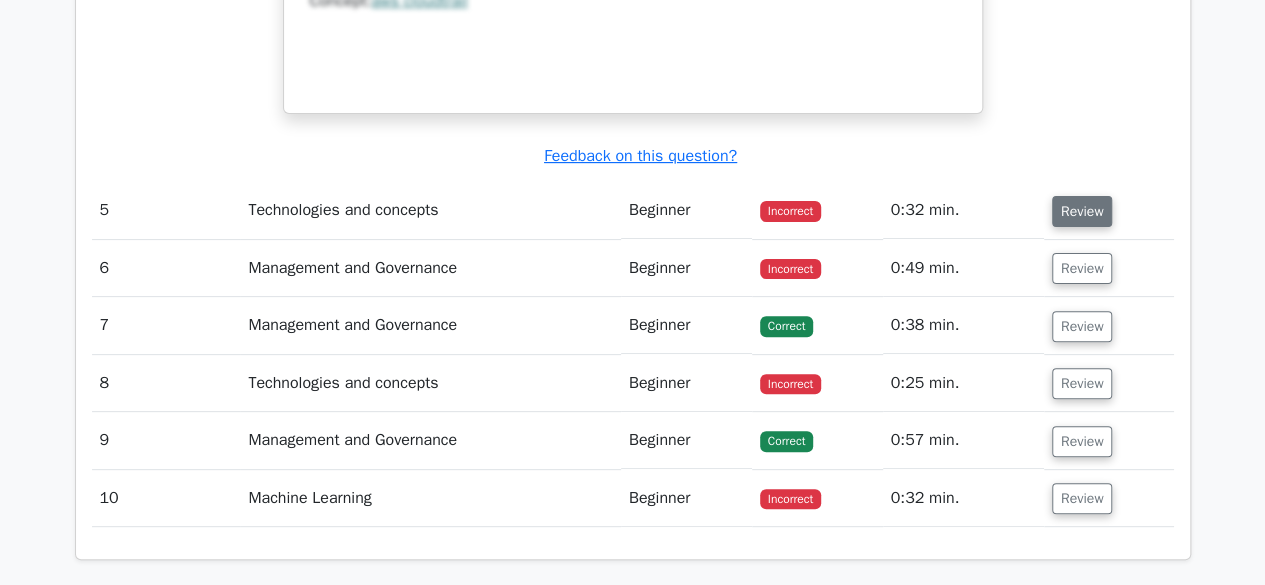 click on "Review" at bounding box center (1082, 211) 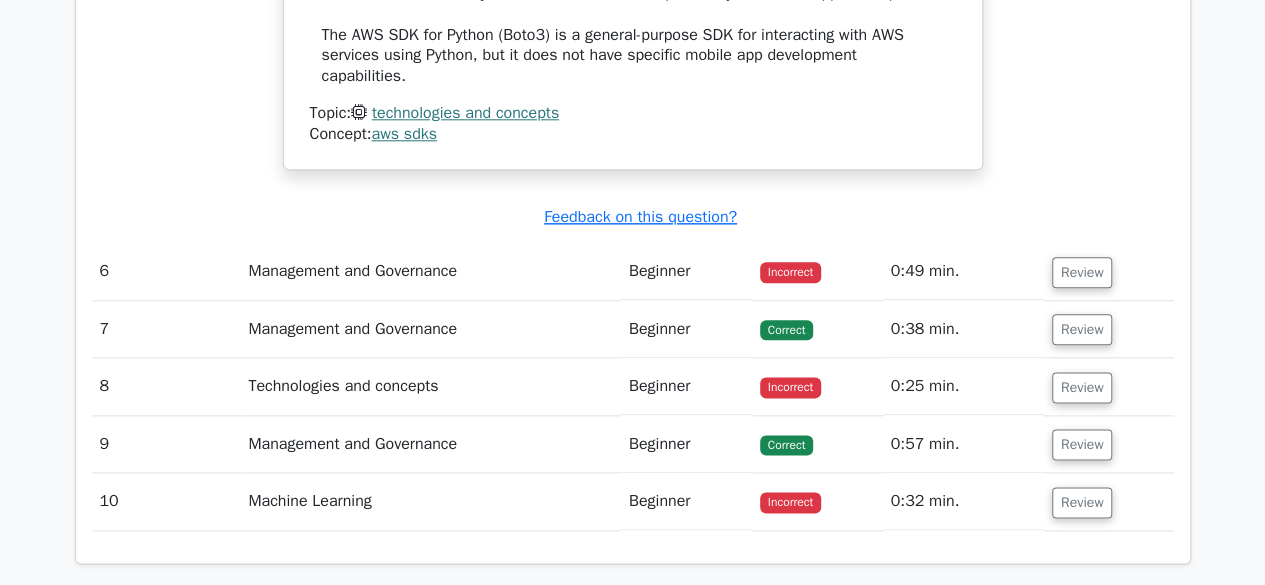 scroll, scrollTop: 4844, scrollLeft: 0, axis: vertical 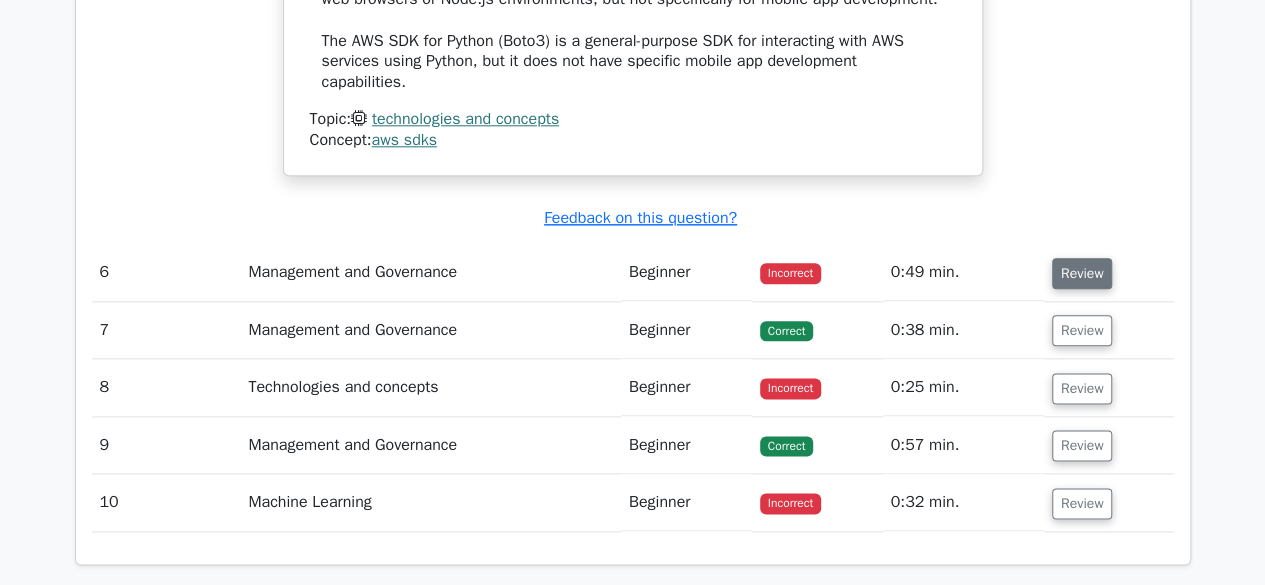 click on "Review" at bounding box center [1082, 273] 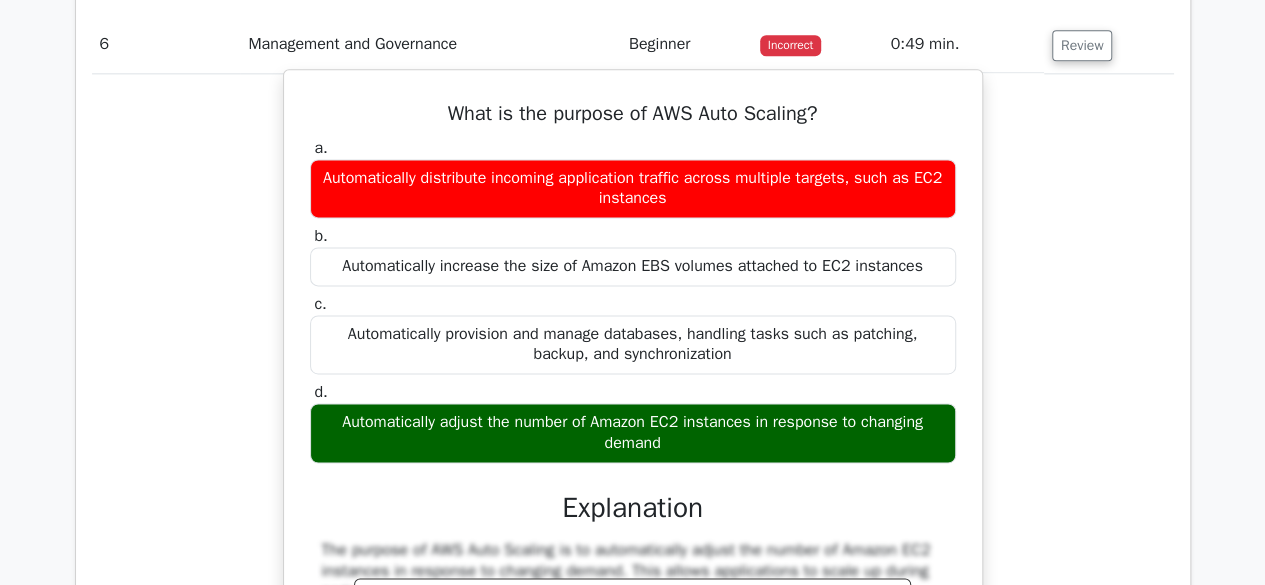 scroll, scrollTop: 5061, scrollLeft: 0, axis: vertical 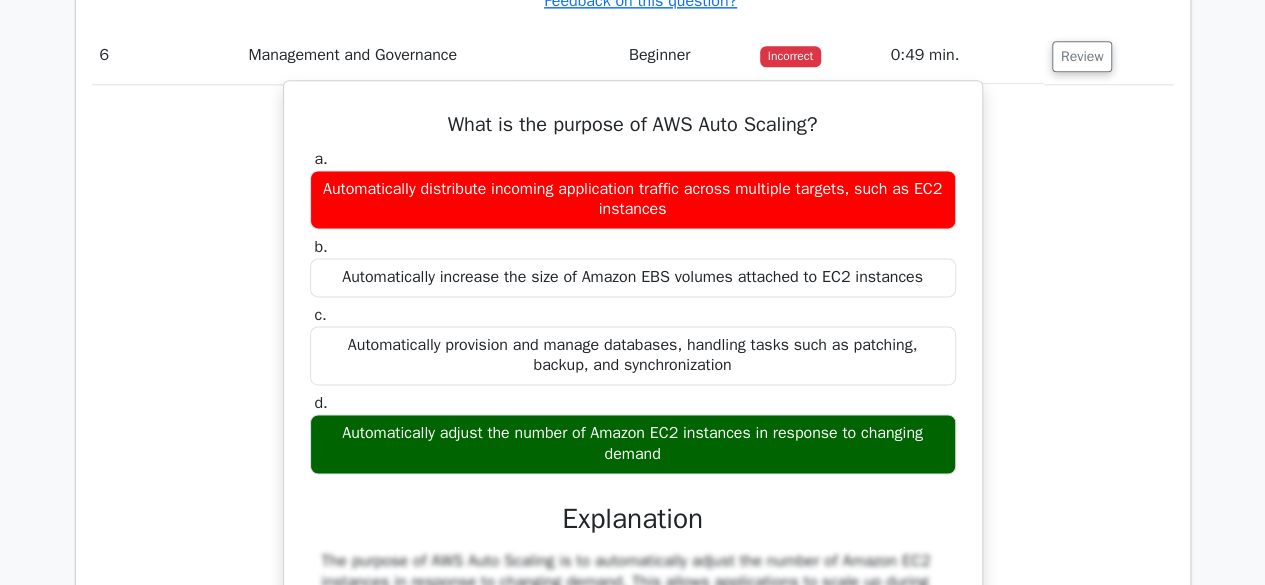 click on "d.
Automatically adjust the number of Amazon EC2 instances in response to changing demand" at bounding box center (633, 433) 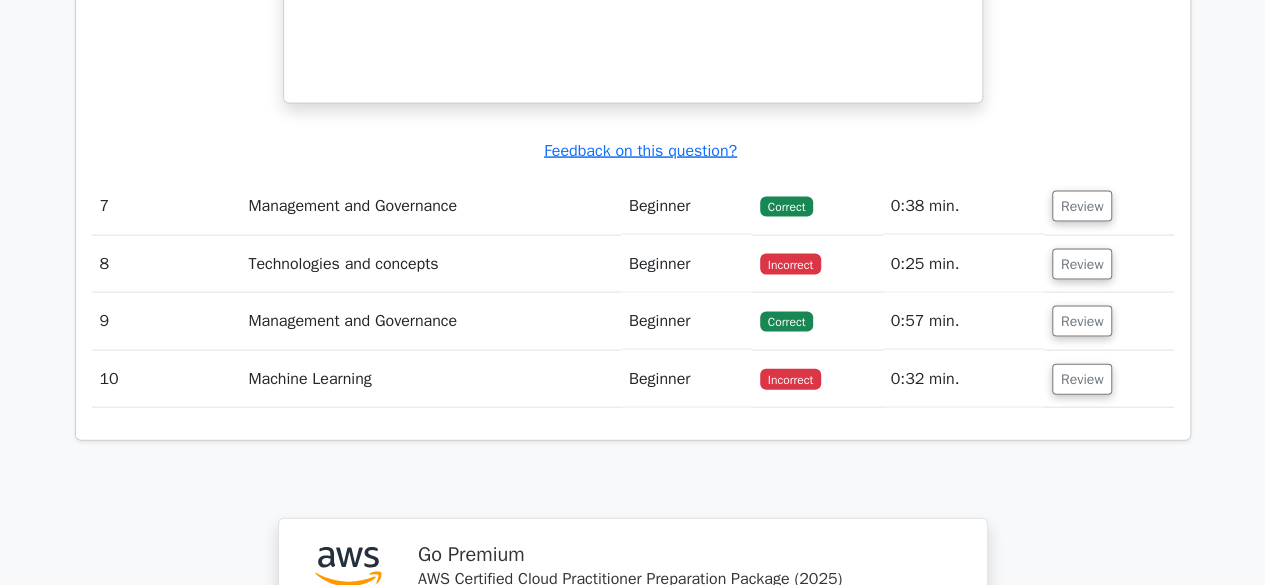 scroll, scrollTop: 5811, scrollLeft: 0, axis: vertical 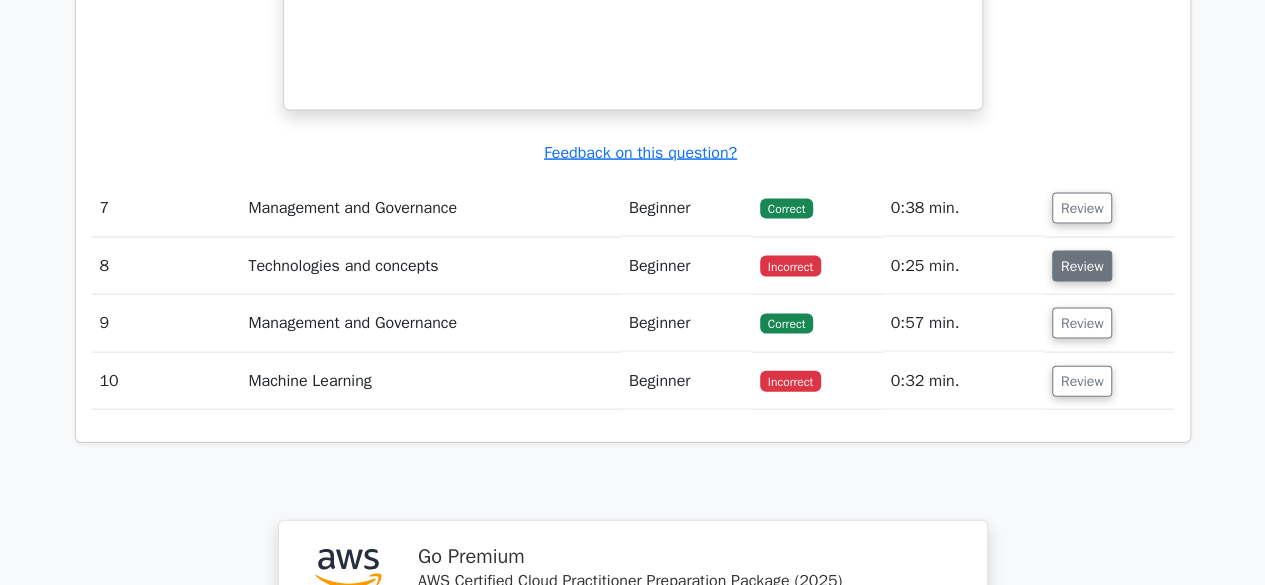 click on "Review" at bounding box center (1082, 266) 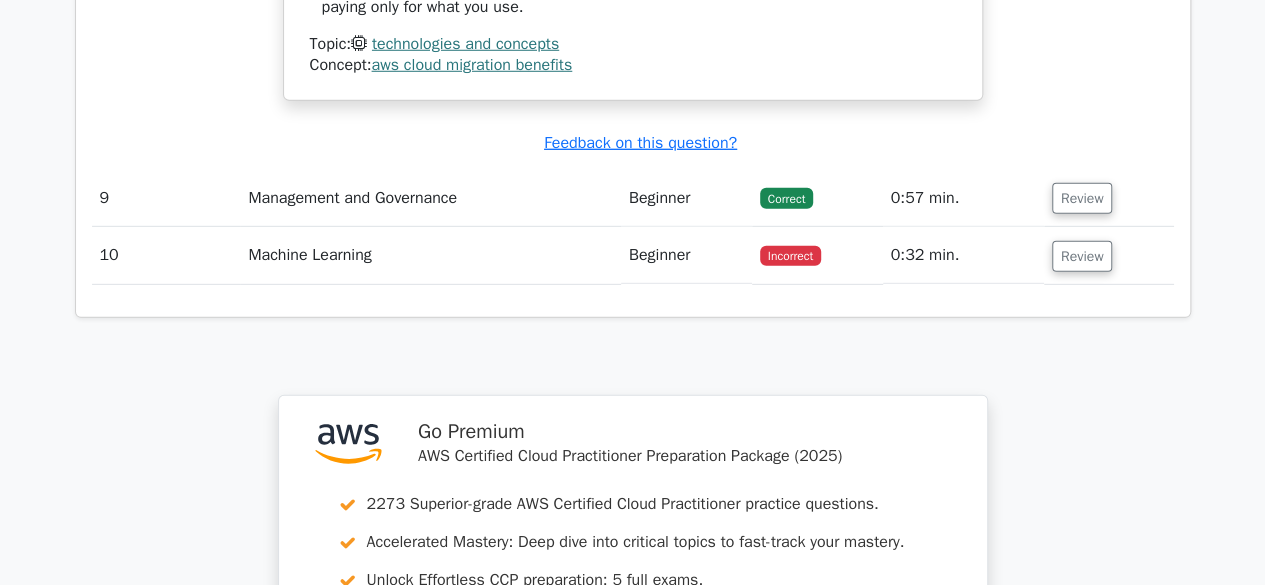 scroll, scrollTop: 6683, scrollLeft: 0, axis: vertical 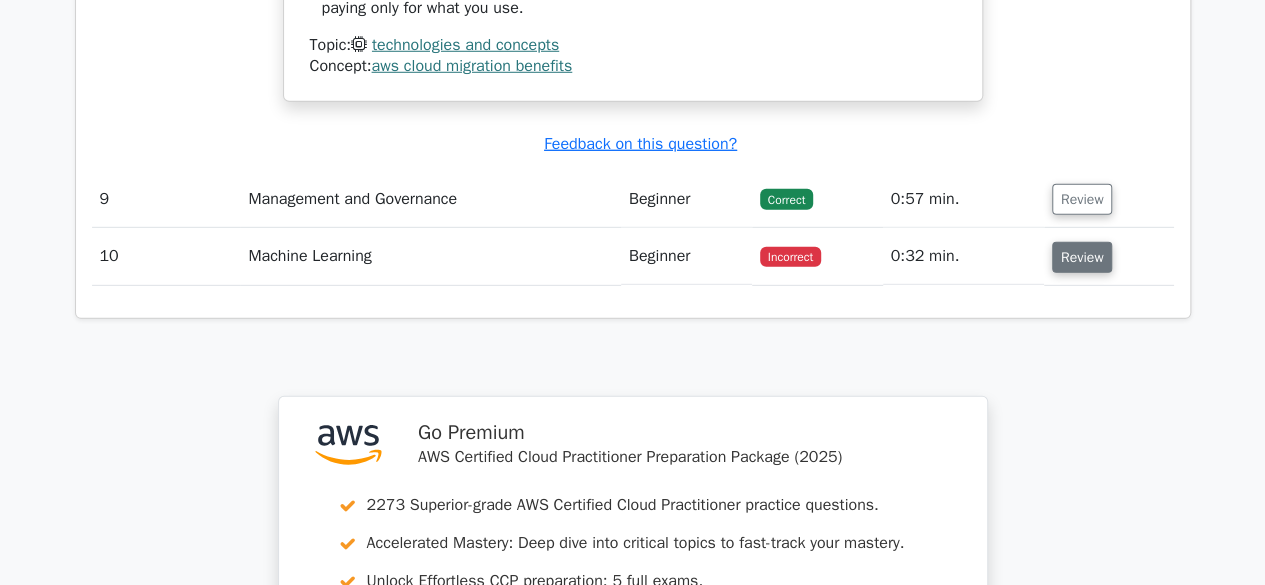 click on "Review" at bounding box center [1082, 257] 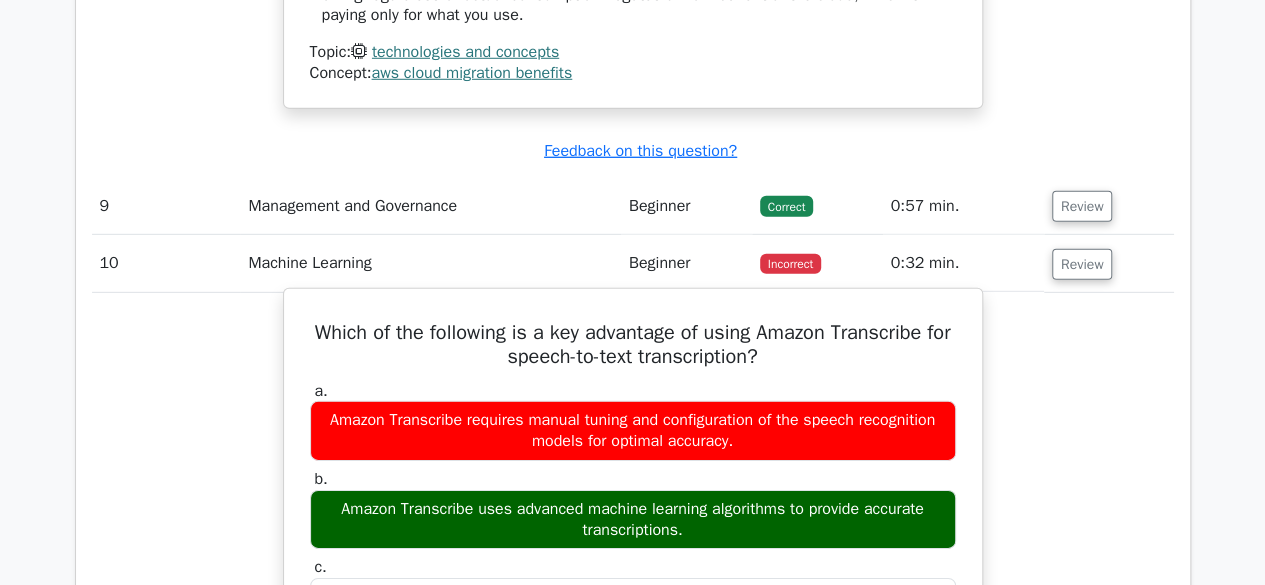 scroll, scrollTop: 6675, scrollLeft: 0, axis: vertical 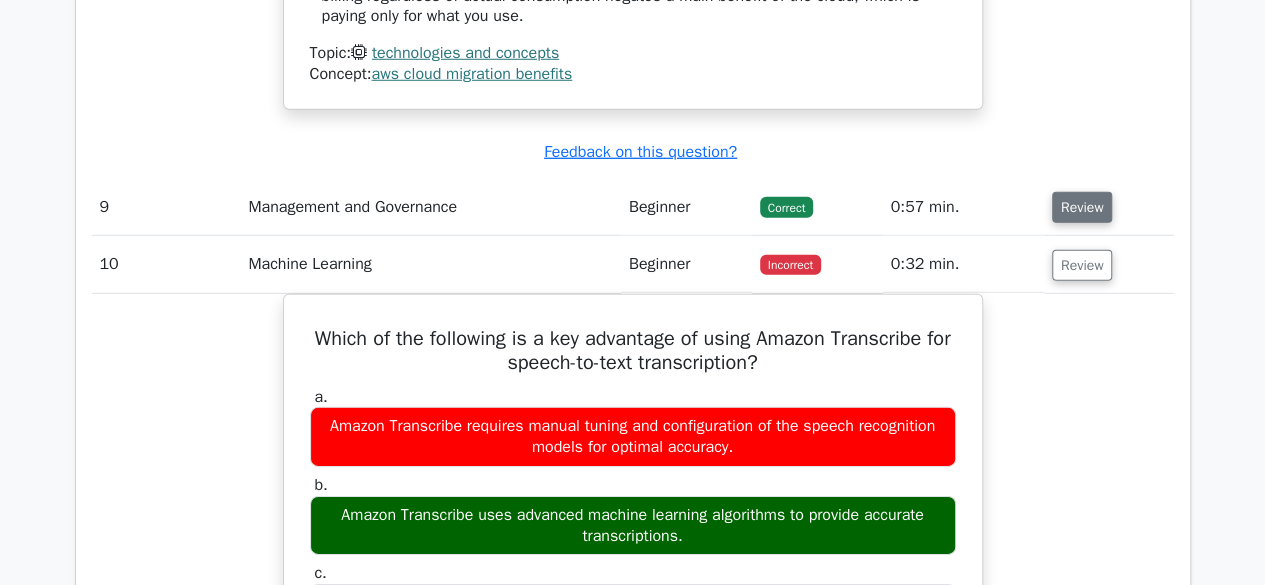 click on "Review" at bounding box center [1082, 207] 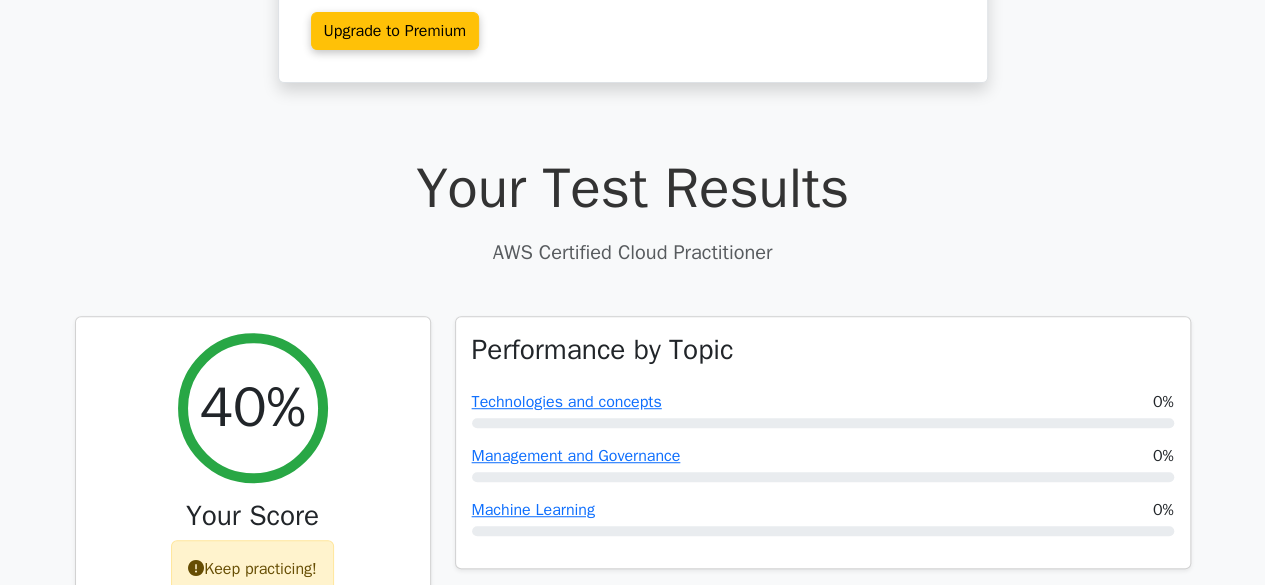 scroll, scrollTop: 321, scrollLeft: 0, axis: vertical 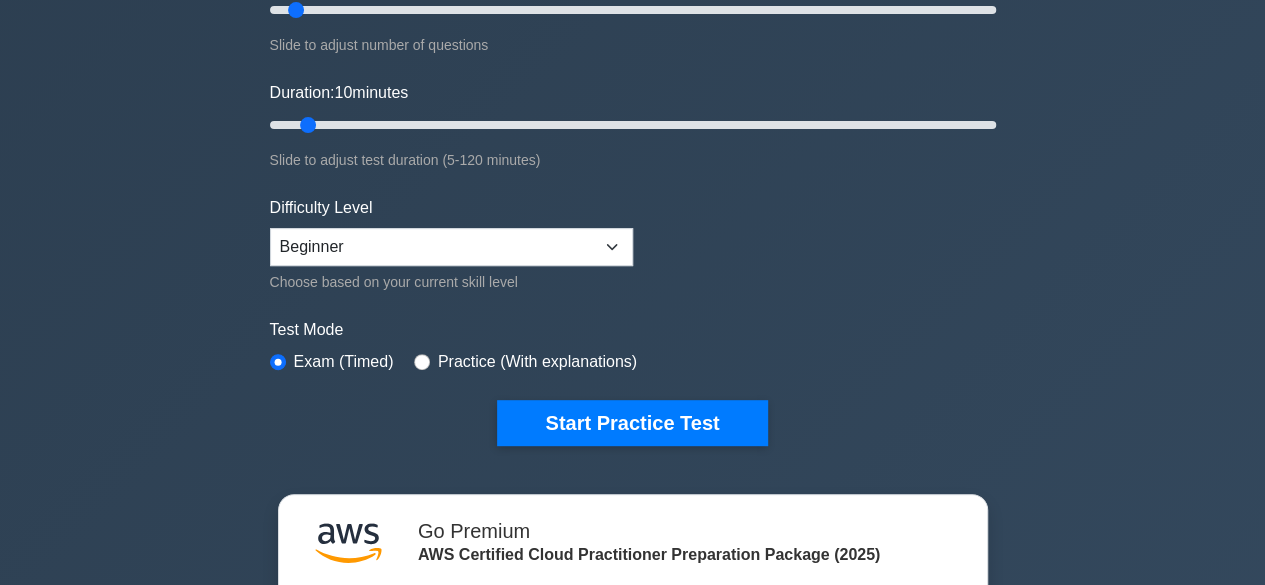 click on "Start Practice Test" at bounding box center (632, 423) 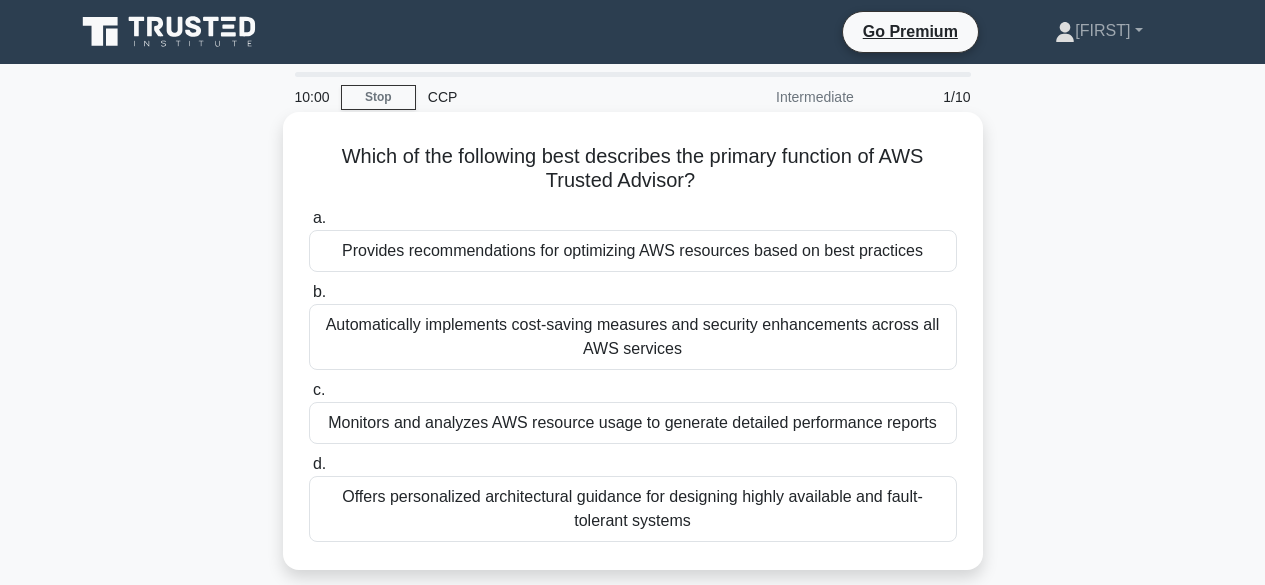 scroll, scrollTop: 0, scrollLeft: 0, axis: both 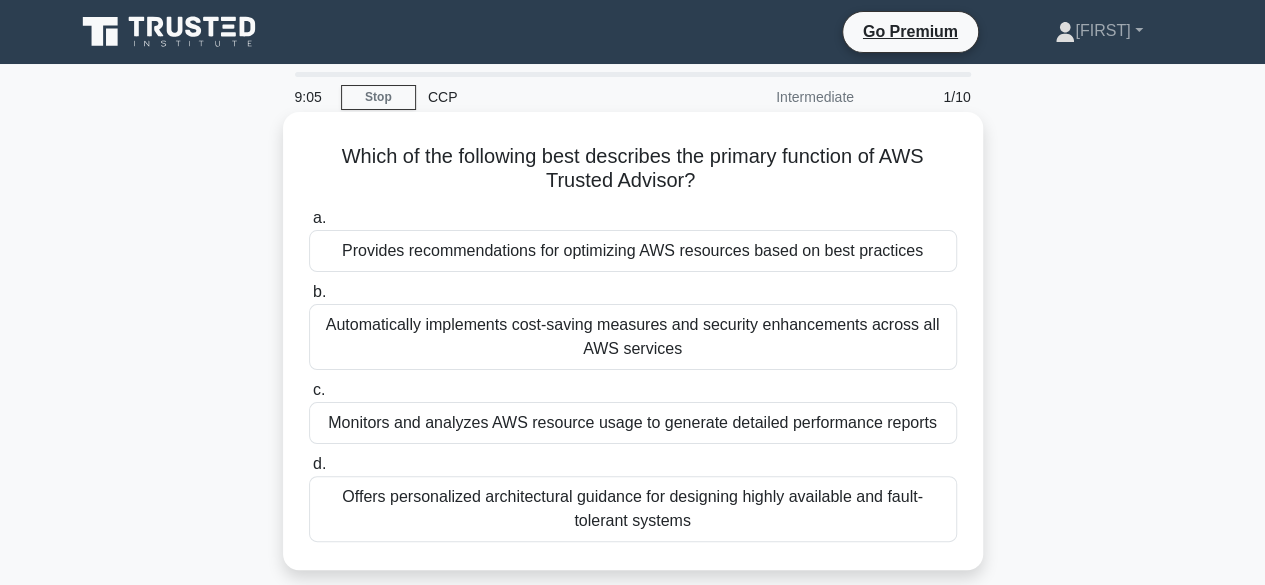 click on "Provides recommendations for optimizing AWS resources based on best practices" at bounding box center [633, 251] 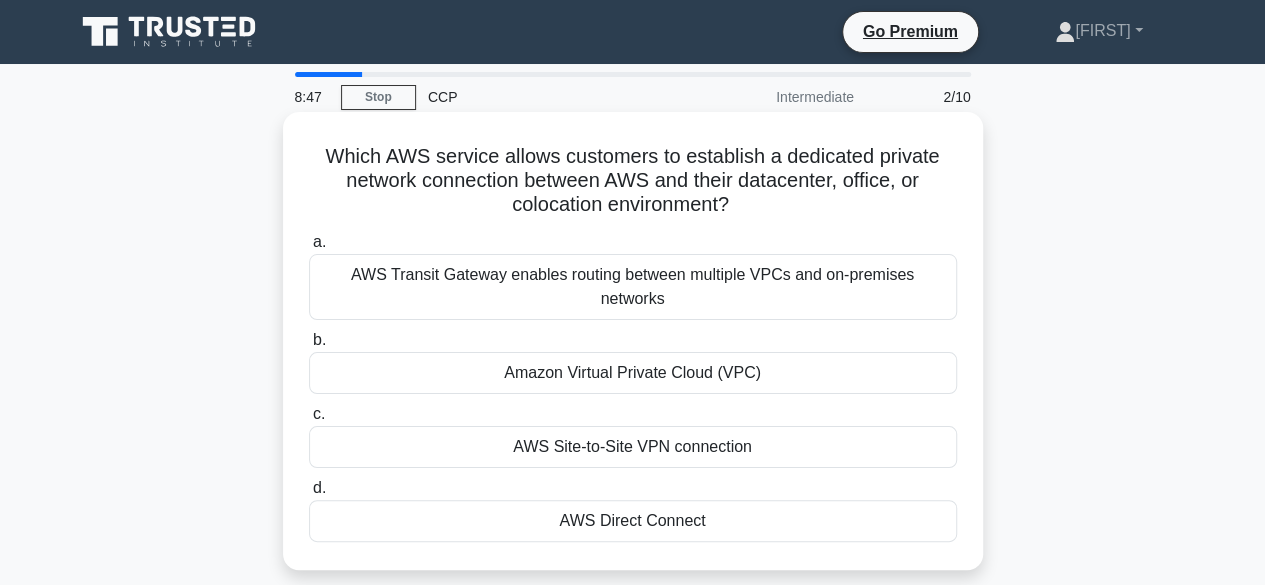 click on "Amazon Virtual Private Cloud (VPC)" at bounding box center [633, 373] 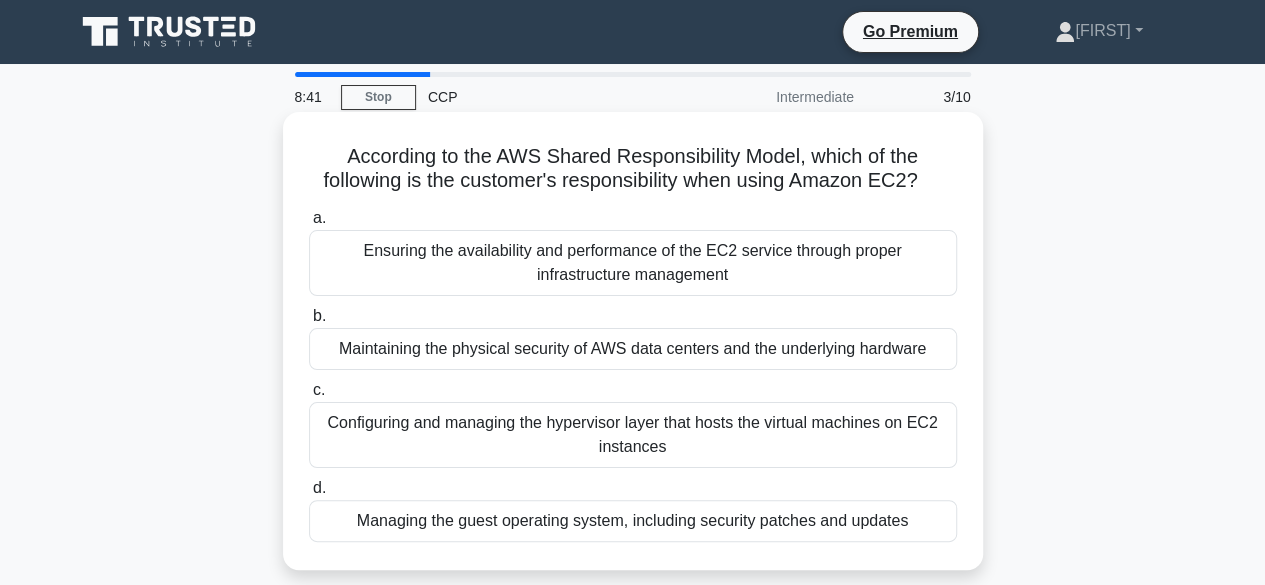 scroll, scrollTop: 1, scrollLeft: 0, axis: vertical 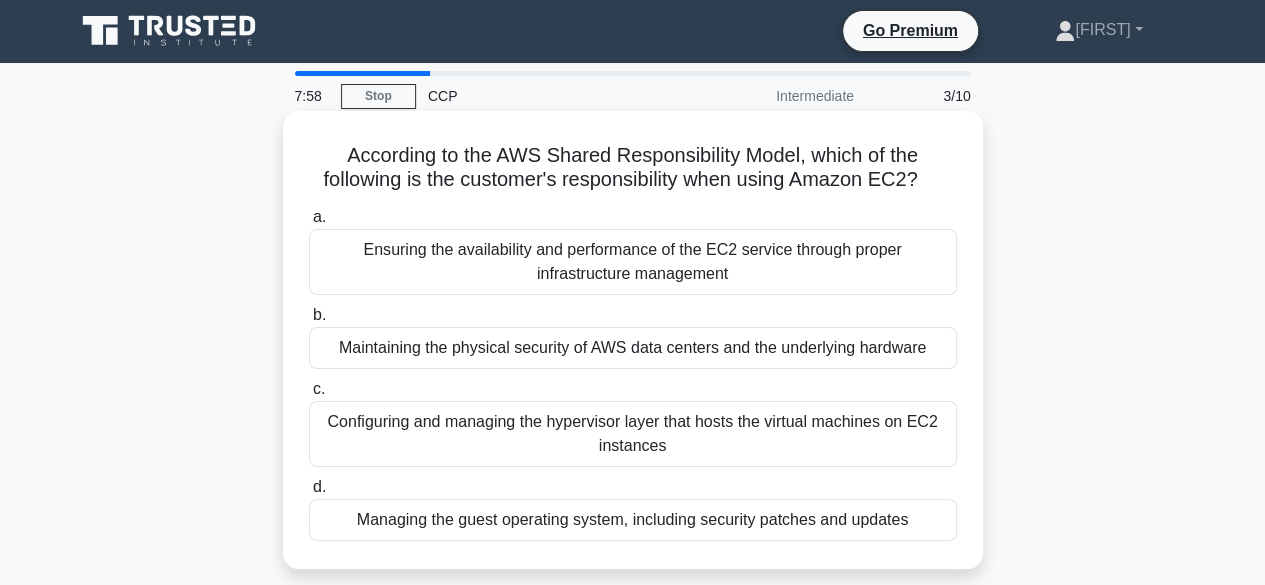 click on "Configuring and managing the hypervisor layer that hosts the virtual machines on EC2 instances" at bounding box center (633, 434) 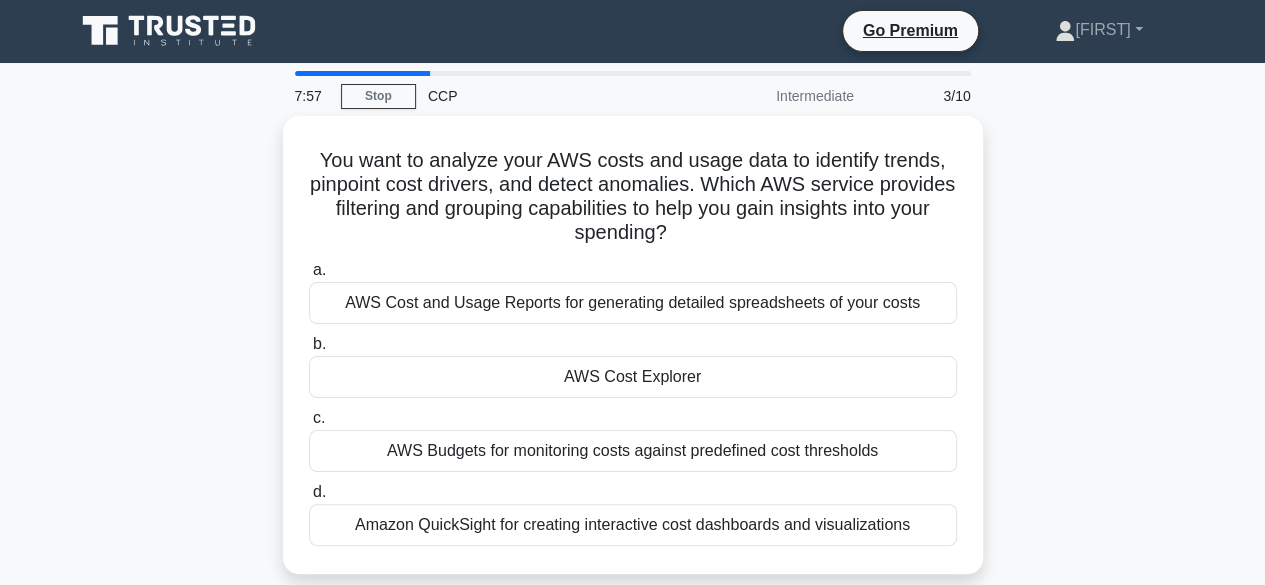 scroll, scrollTop: 0, scrollLeft: 0, axis: both 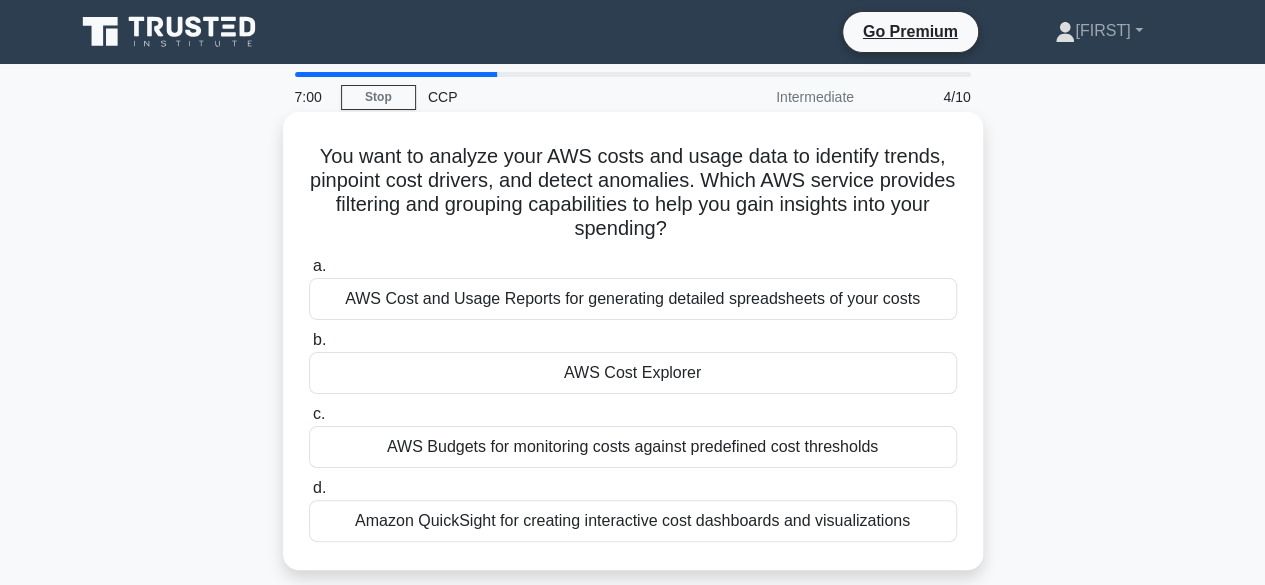 click on "AWS Cost and Usage Reports for generating detailed spreadsheets of your costs" at bounding box center [633, 299] 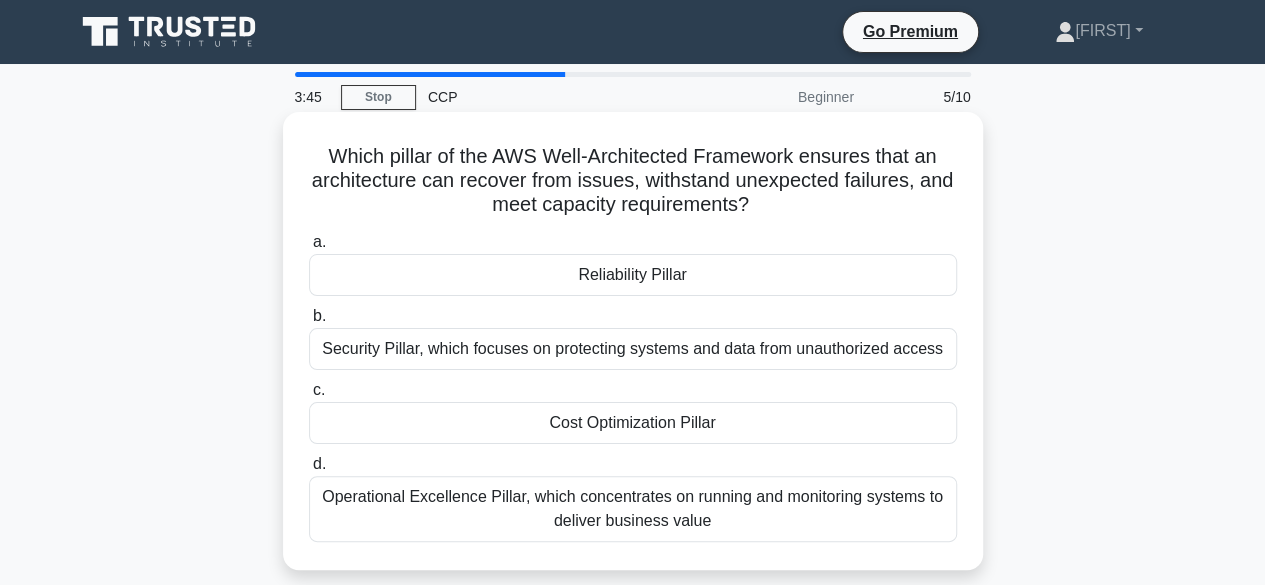 click on "Reliability Pillar" at bounding box center [633, 275] 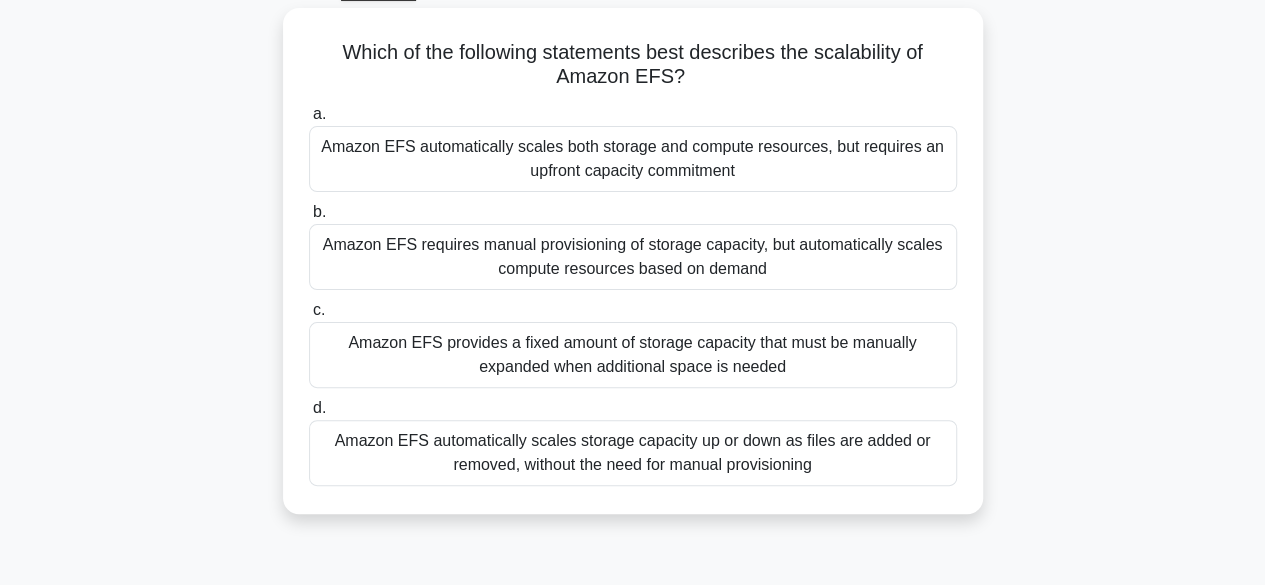 scroll, scrollTop: 114, scrollLeft: 0, axis: vertical 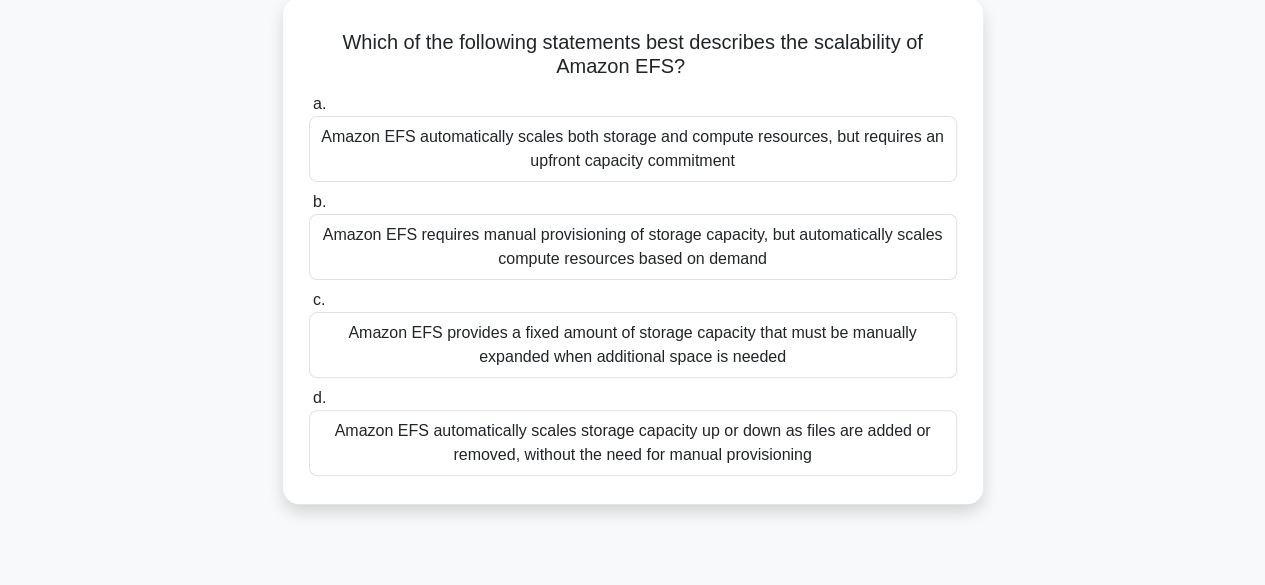 click on "Amazon EFS automatically scales storage capacity up or down as files are added or removed, without the need for manual provisioning" at bounding box center [633, 443] 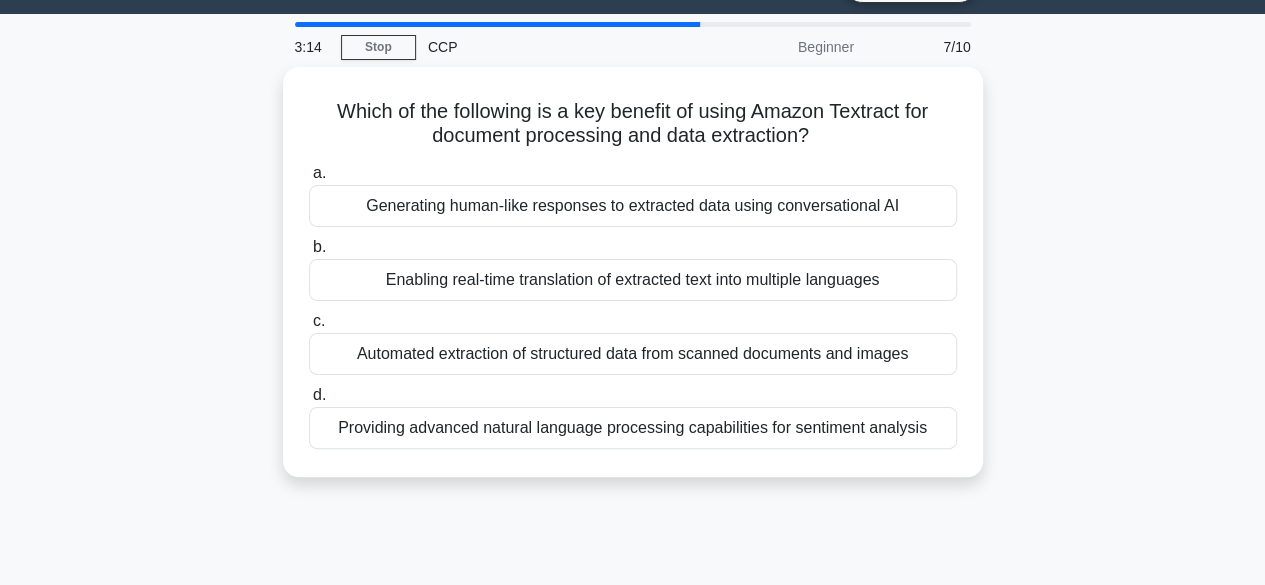 scroll, scrollTop: 0, scrollLeft: 0, axis: both 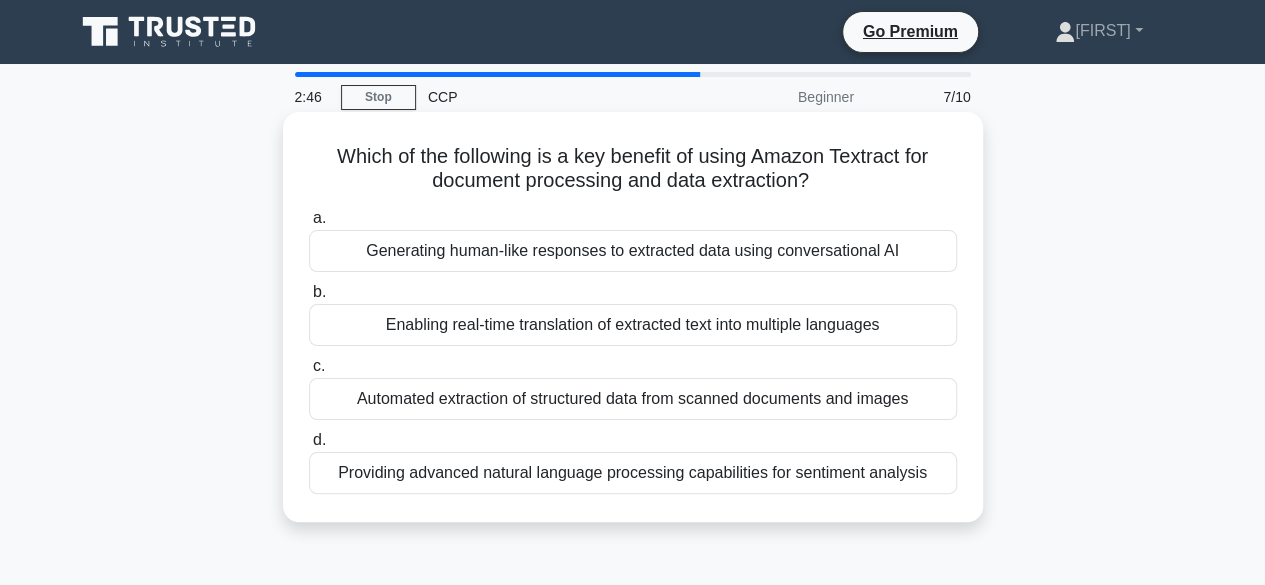 click on "Automated extraction of structured data from scanned documents and images" at bounding box center [633, 399] 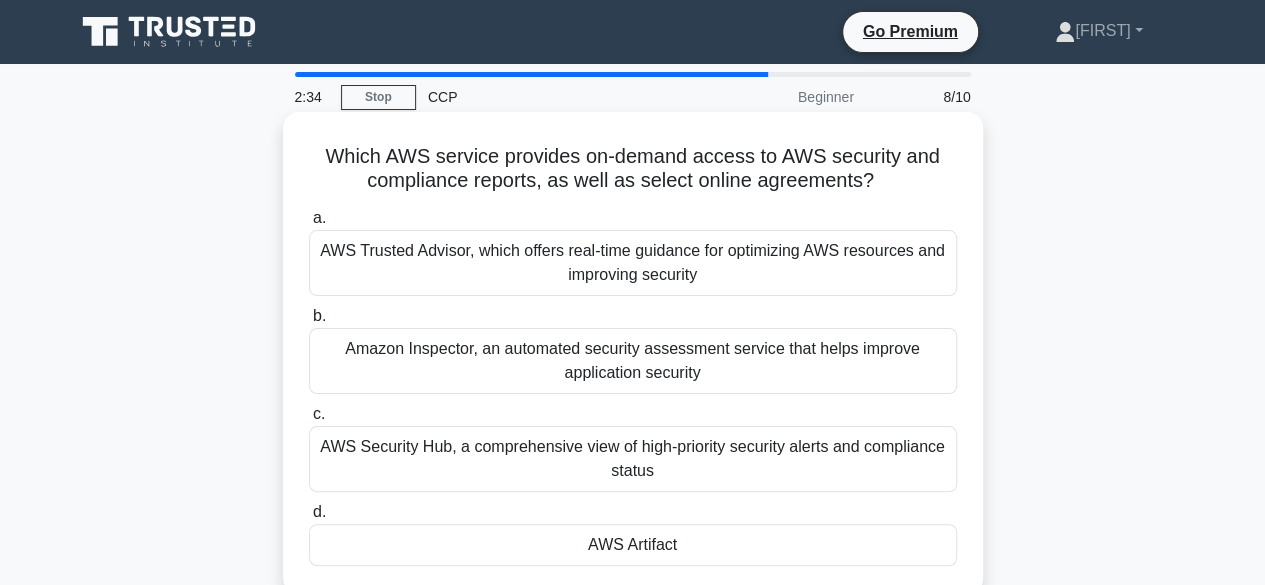 click on "AWS Trusted Advisor, which offers real-time guidance for optimizing AWS resources and improving security" at bounding box center [633, 263] 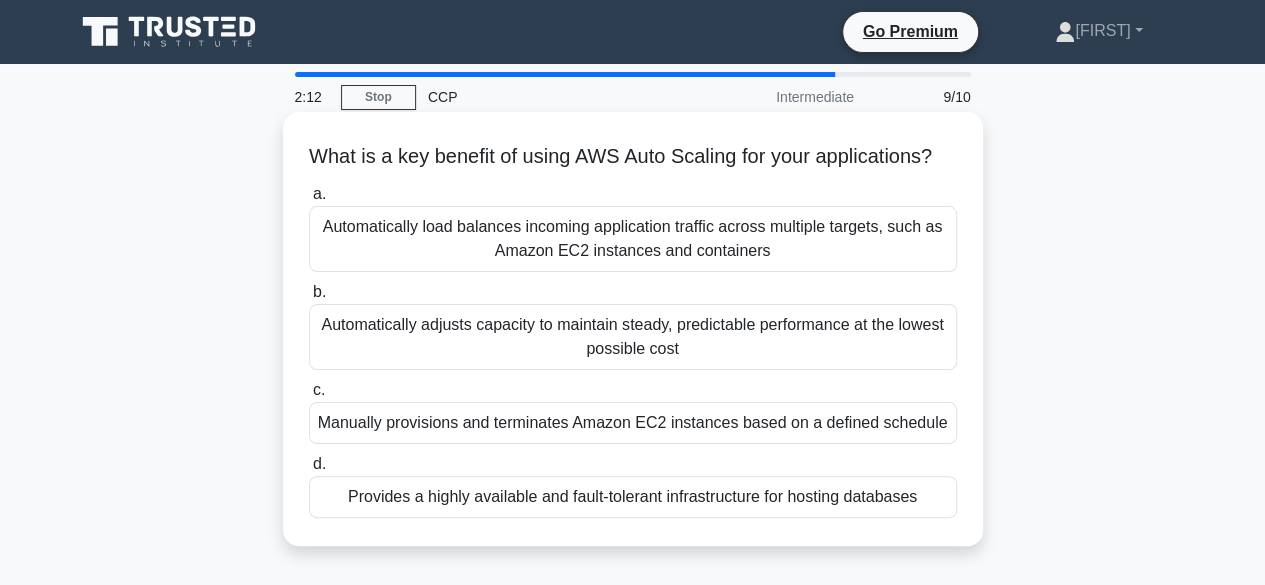 click on "Automatically load balances incoming application traffic across multiple targets, such as Amazon EC2 instances and containers" at bounding box center [633, 239] 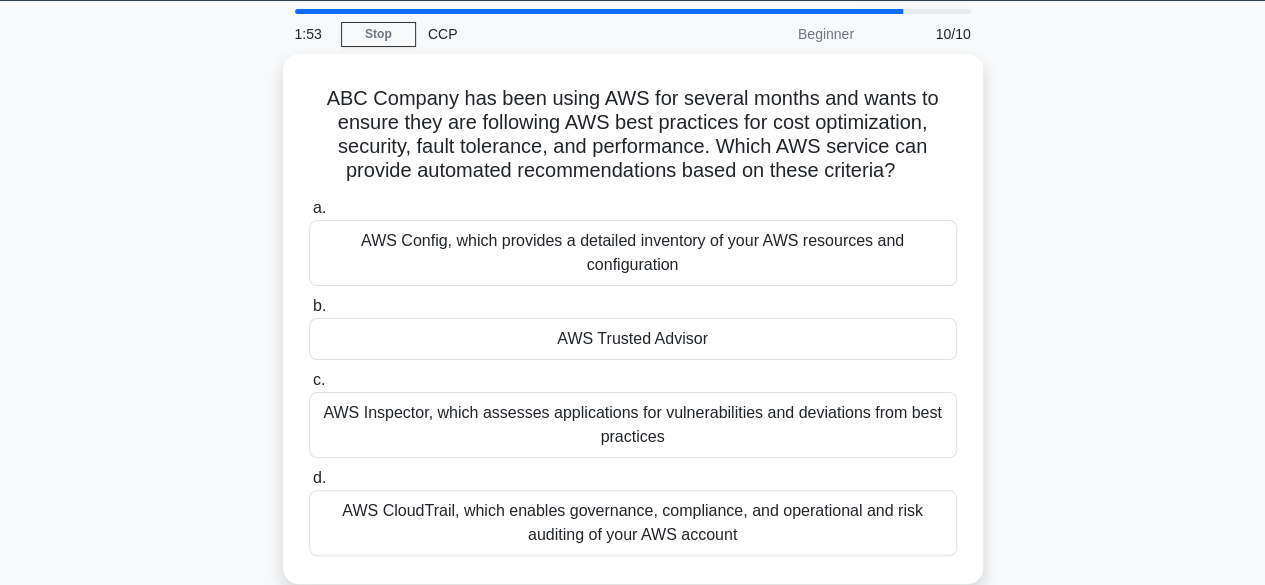 scroll, scrollTop: 64, scrollLeft: 0, axis: vertical 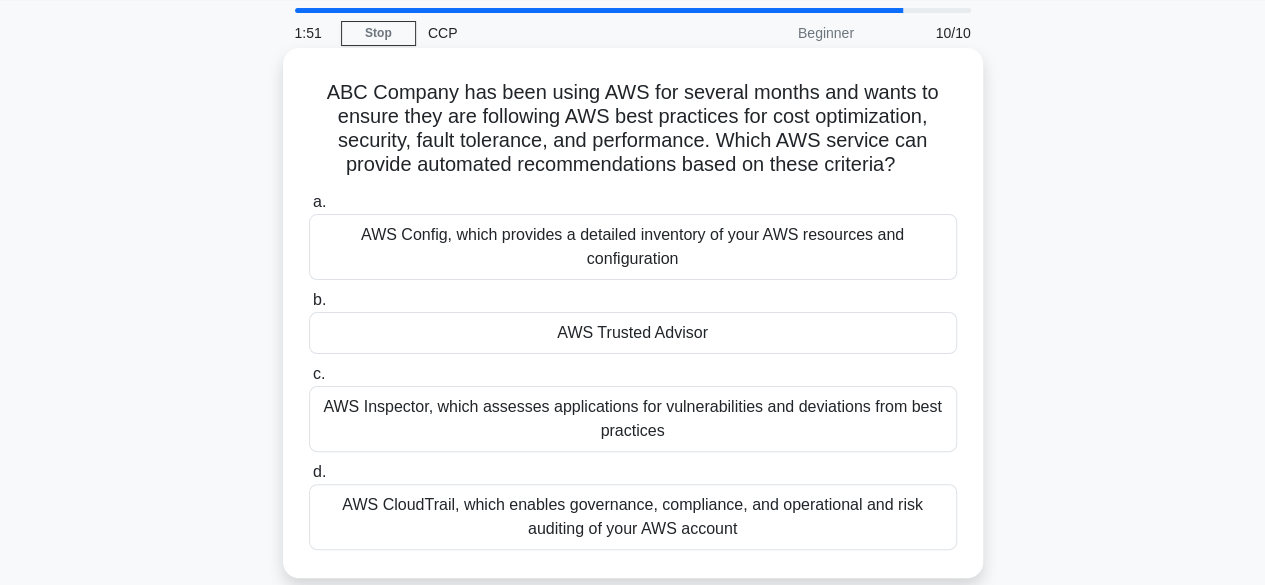 click on "AWS Trusted Advisor" at bounding box center [633, 333] 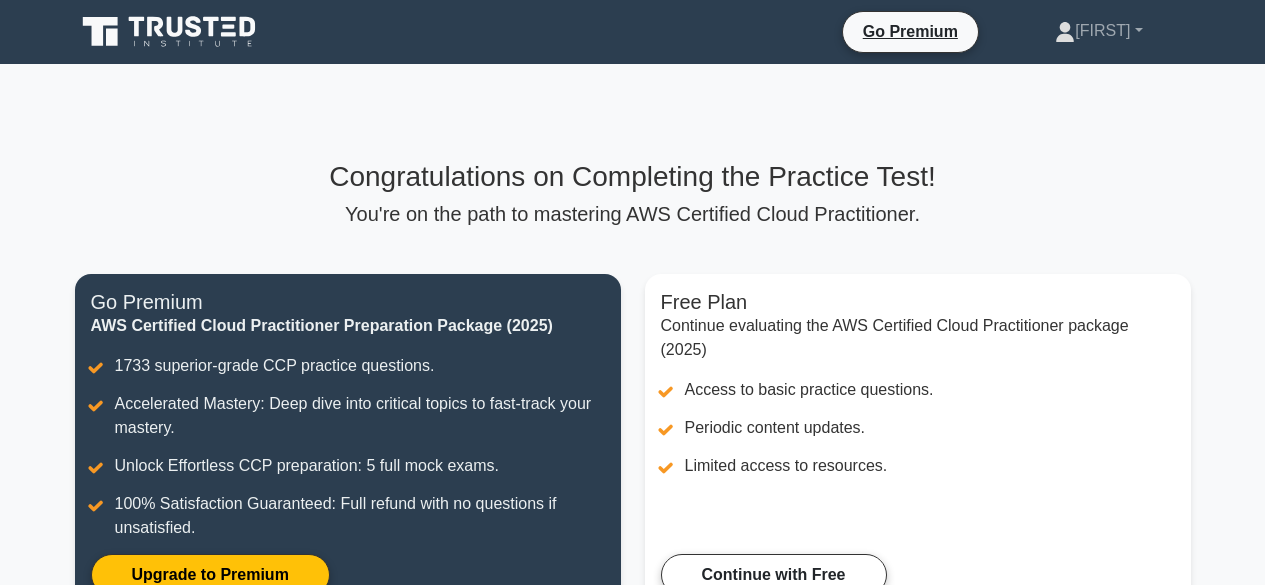 scroll, scrollTop: 0, scrollLeft: 0, axis: both 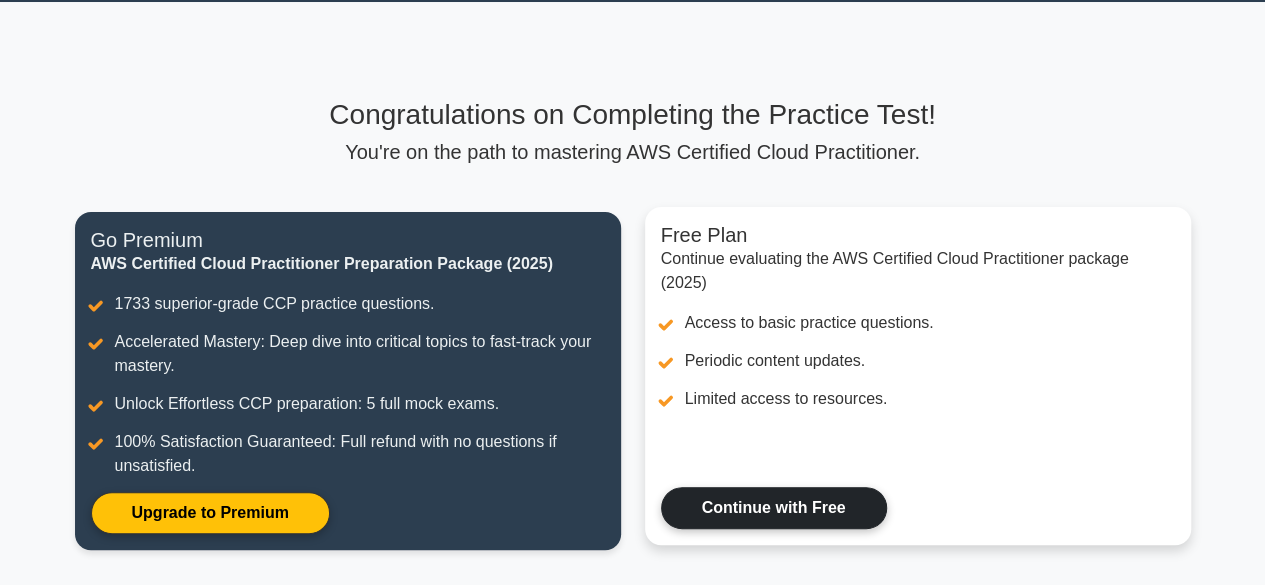 click on "Continue with Free" at bounding box center (774, 508) 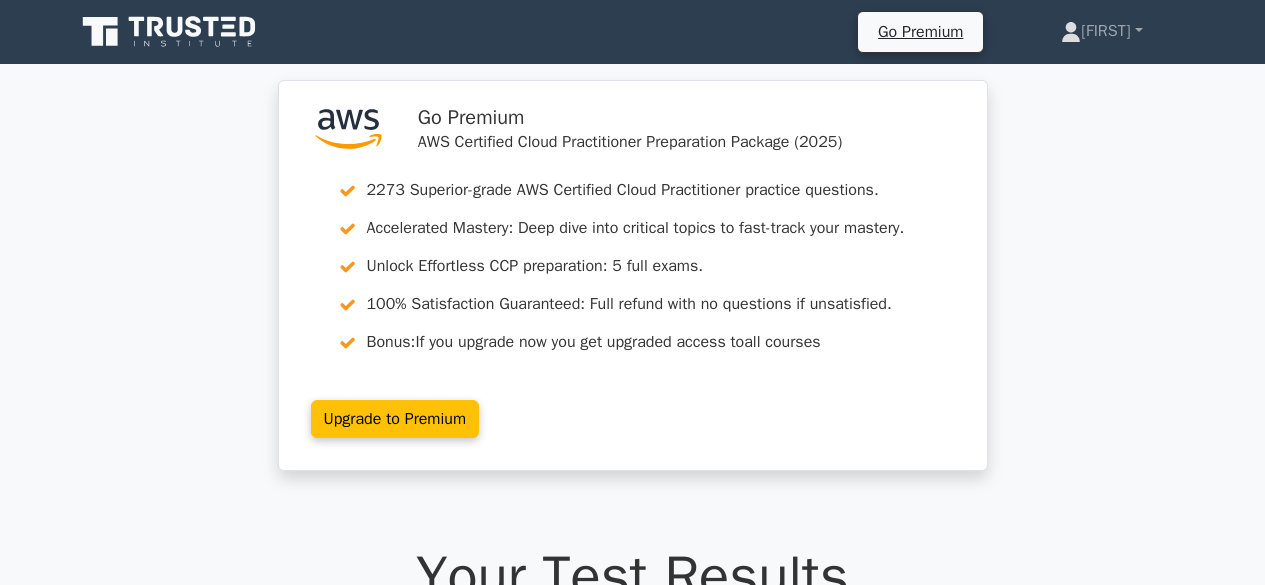 scroll, scrollTop: 0, scrollLeft: 0, axis: both 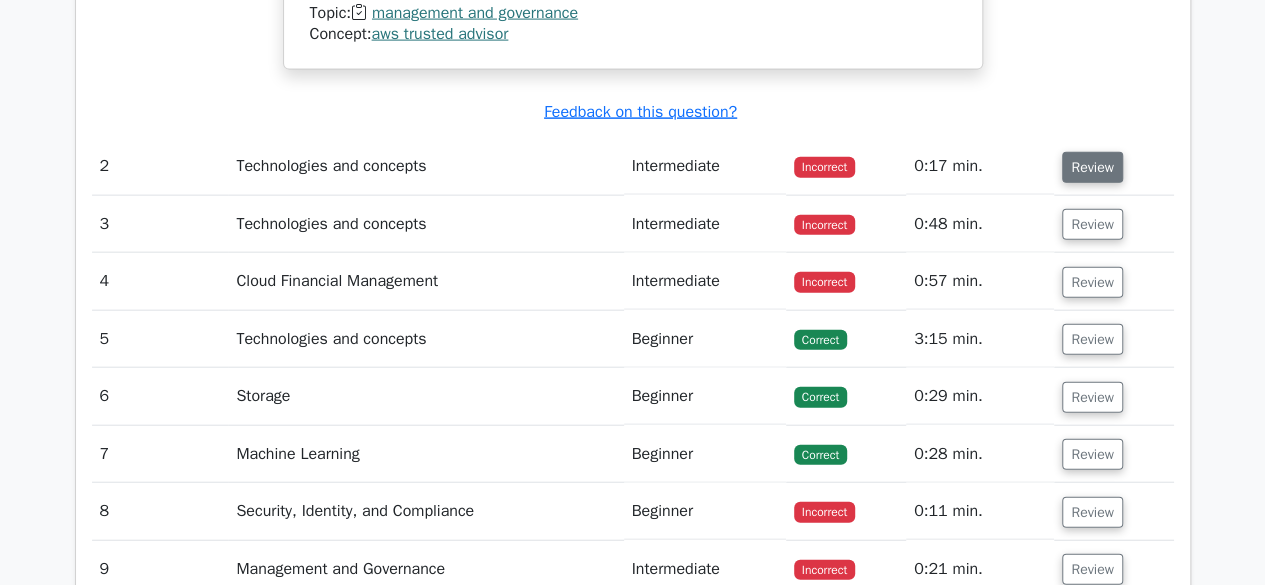 click on "Review" at bounding box center [1092, 167] 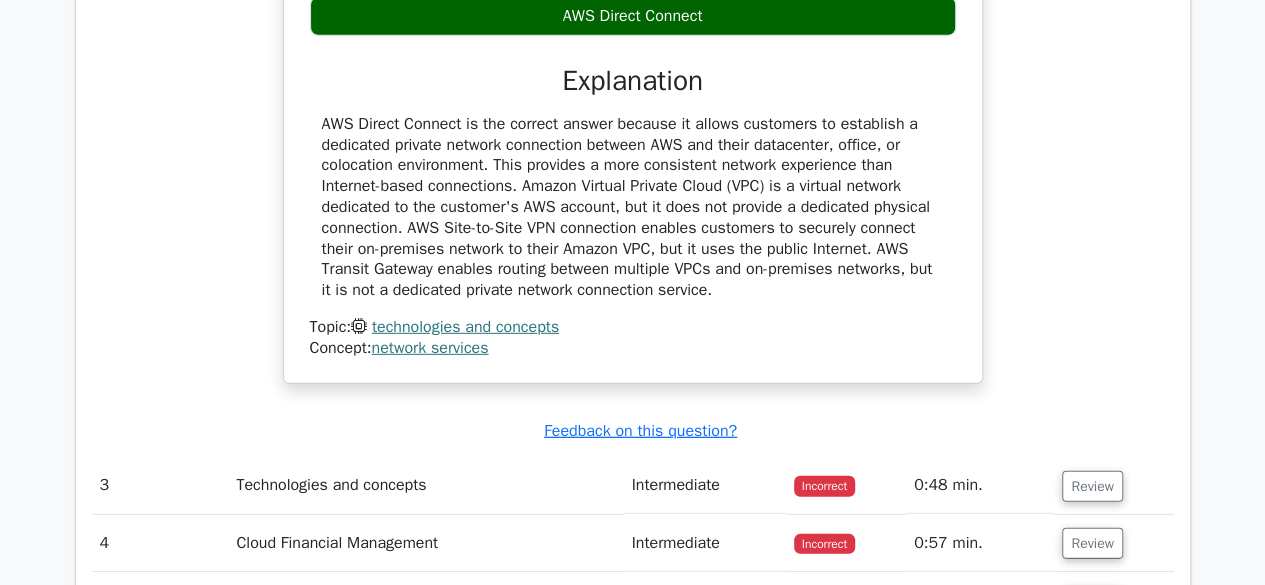 scroll, scrollTop: 2754, scrollLeft: 0, axis: vertical 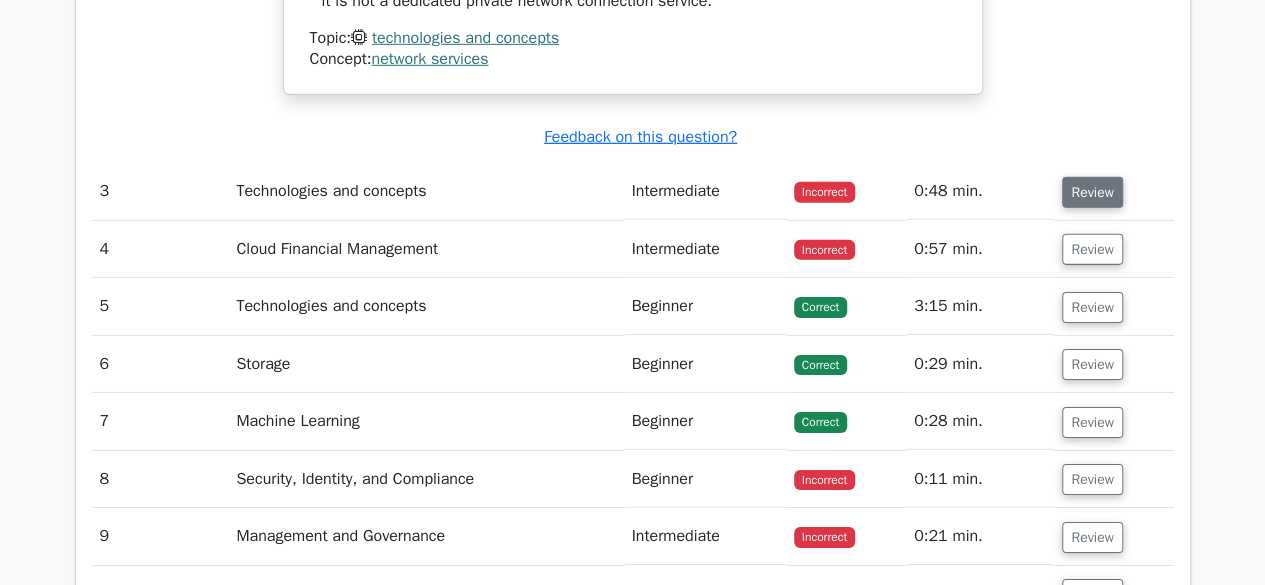 click on "Review" at bounding box center [1092, 192] 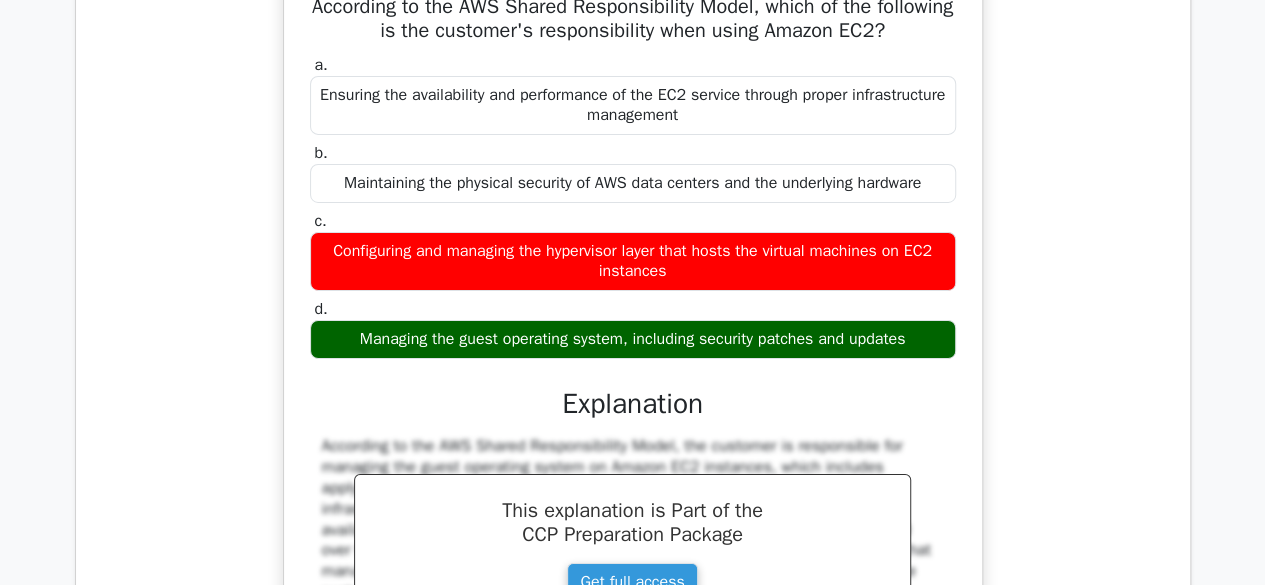 scroll, scrollTop: 3134, scrollLeft: 0, axis: vertical 